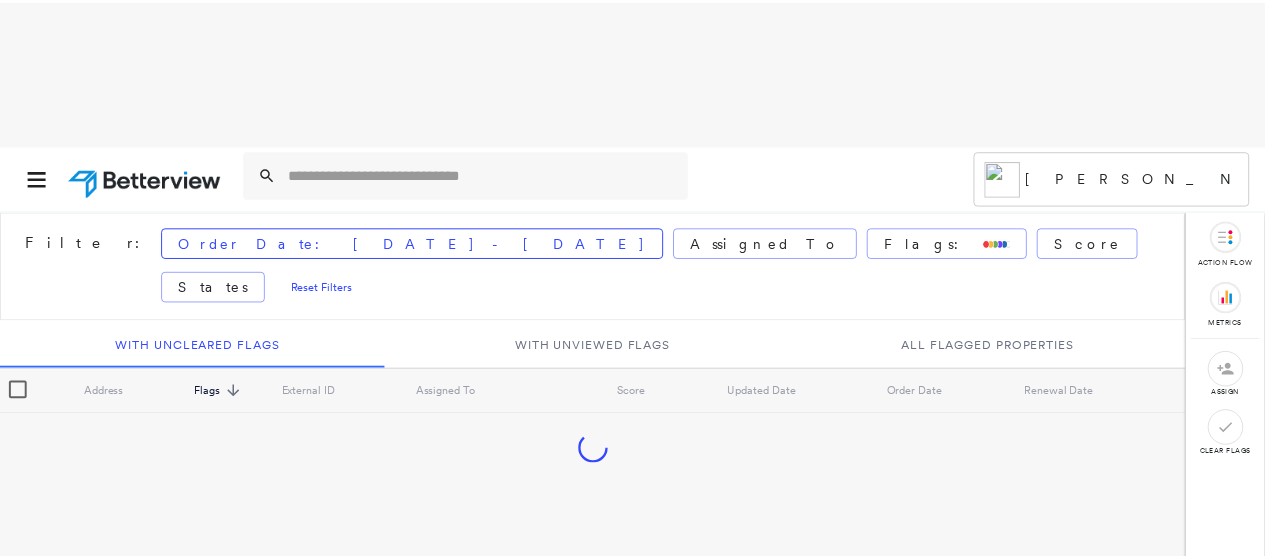 scroll, scrollTop: 0, scrollLeft: 0, axis: both 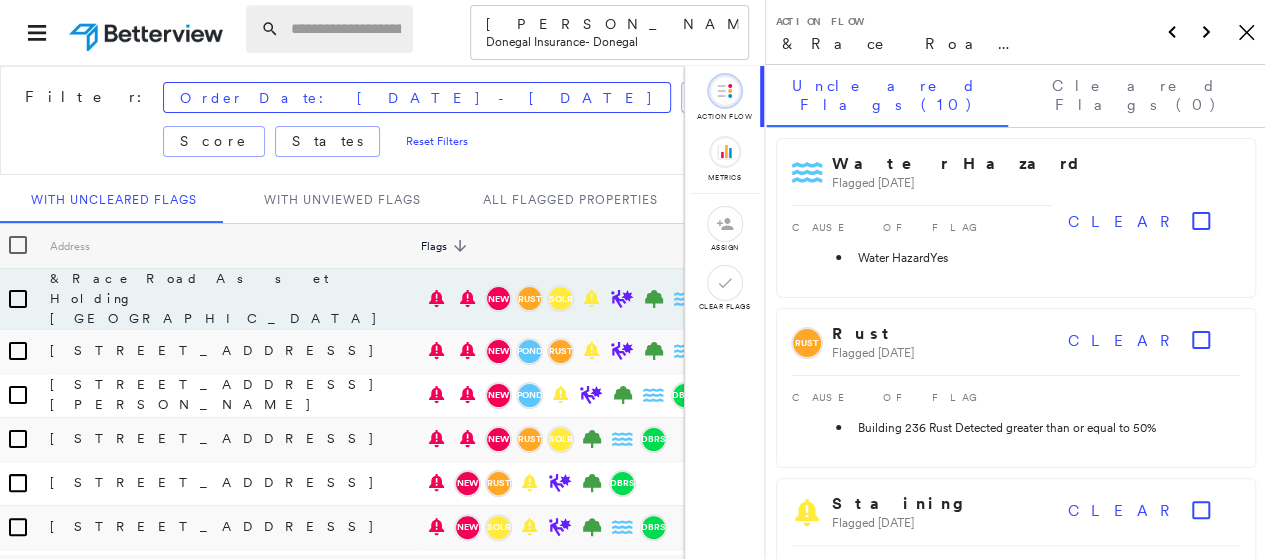 click at bounding box center [346, 29] 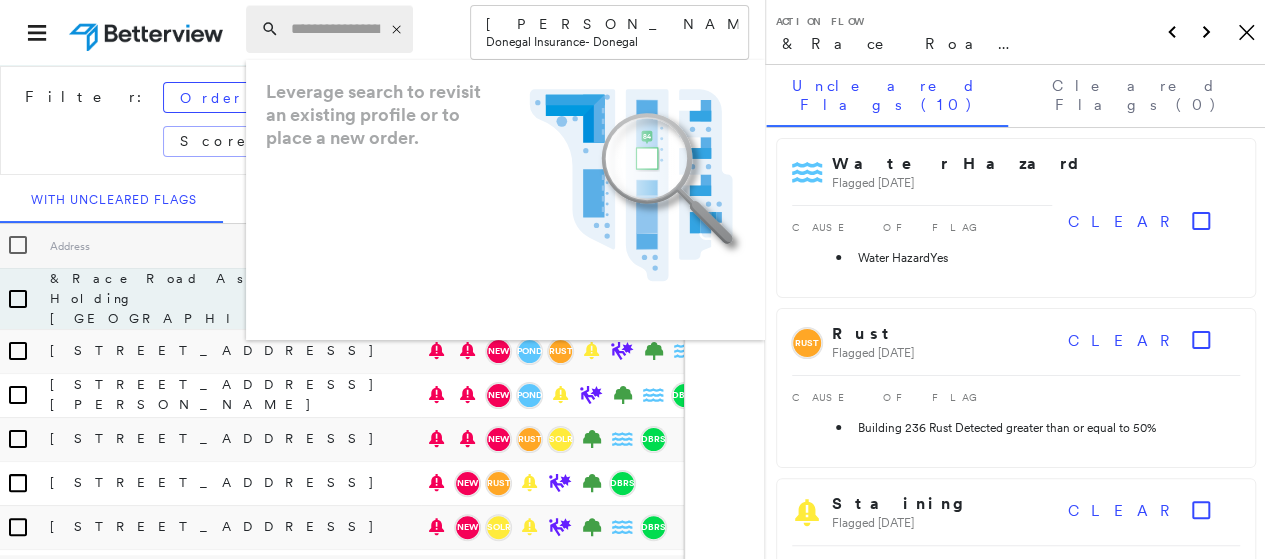paste on "**********" 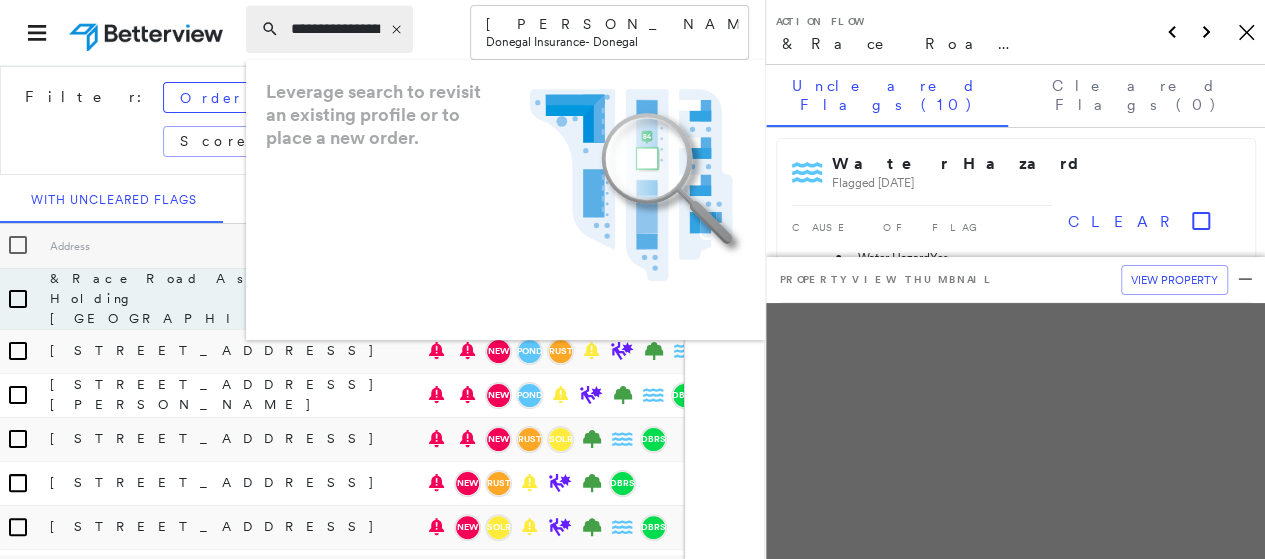 scroll, scrollTop: 0, scrollLeft: 192, axis: horizontal 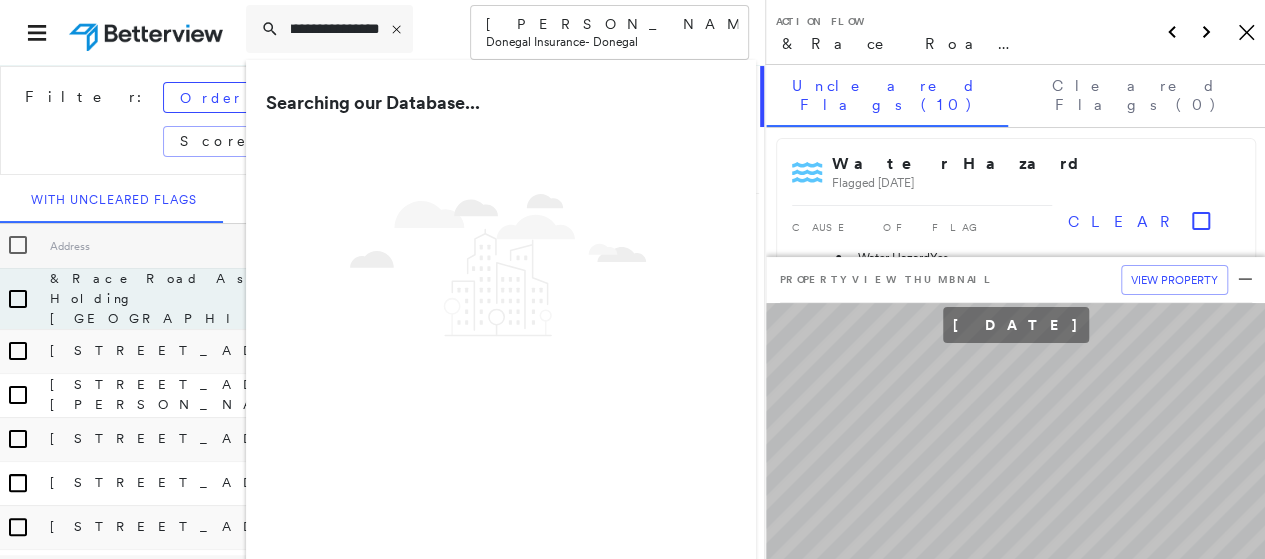 type on "**********" 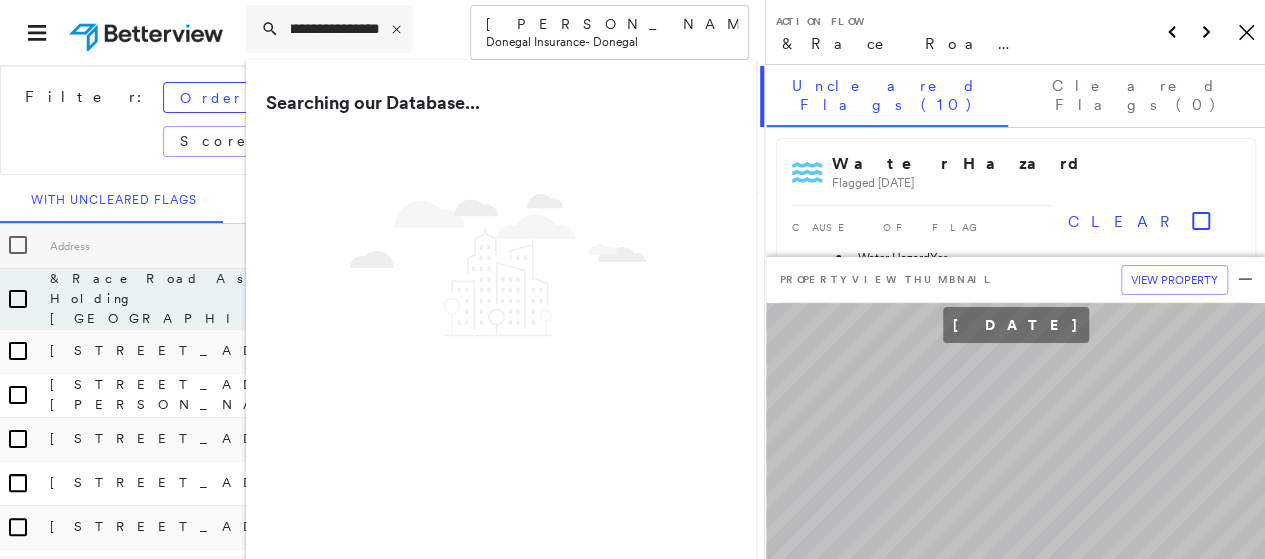click on "Icon_Closemodal" 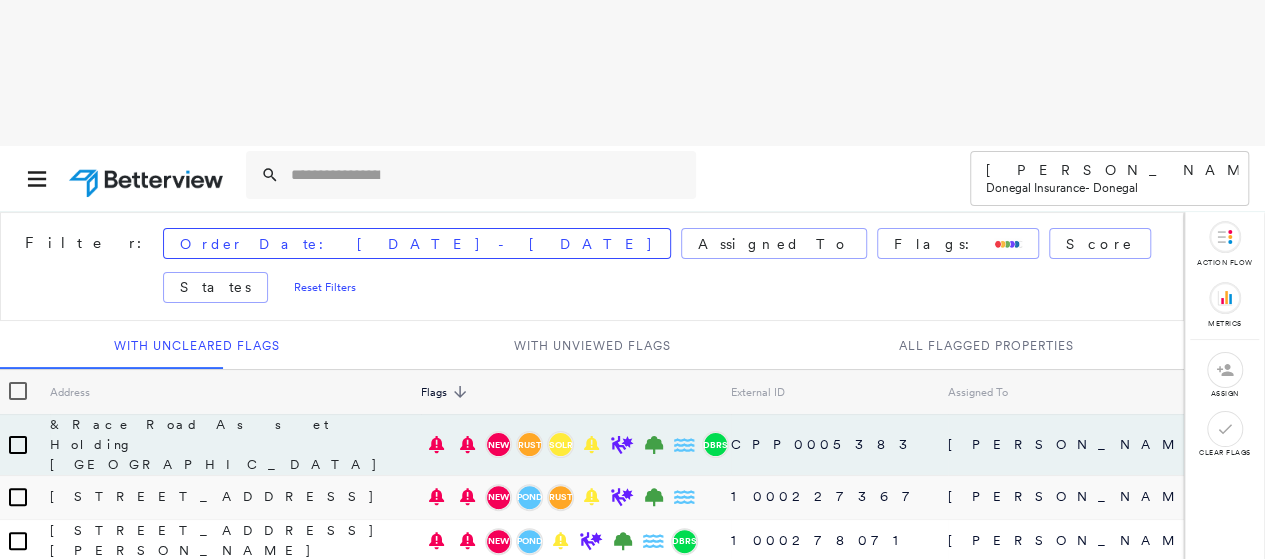 scroll, scrollTop: 0, scrollLeft: 0, axis: both 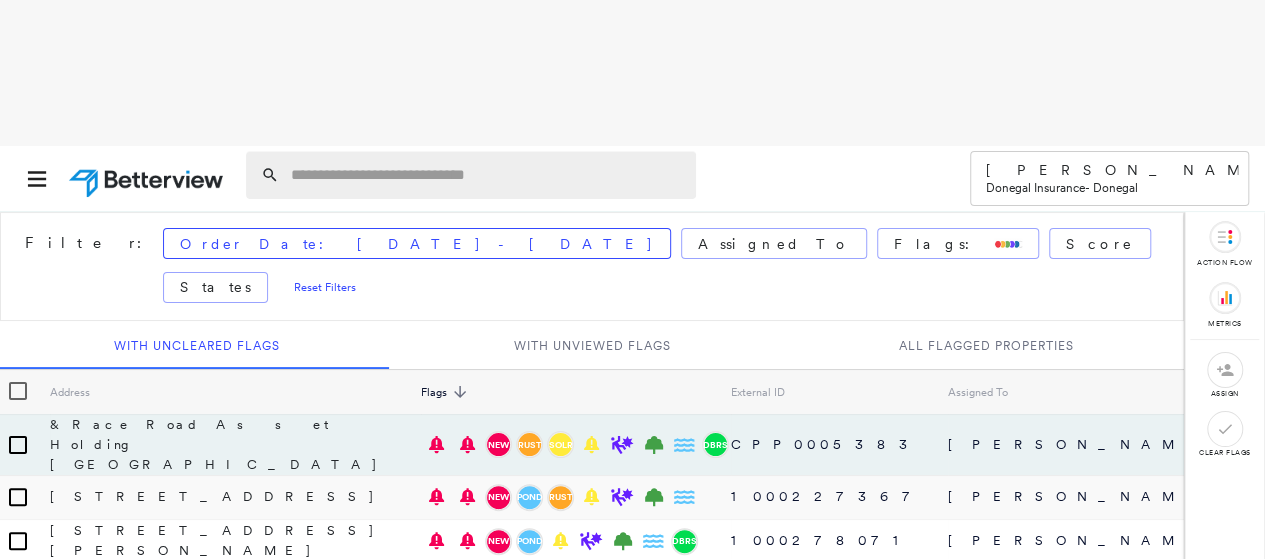 click at bounding box center [487, 175] 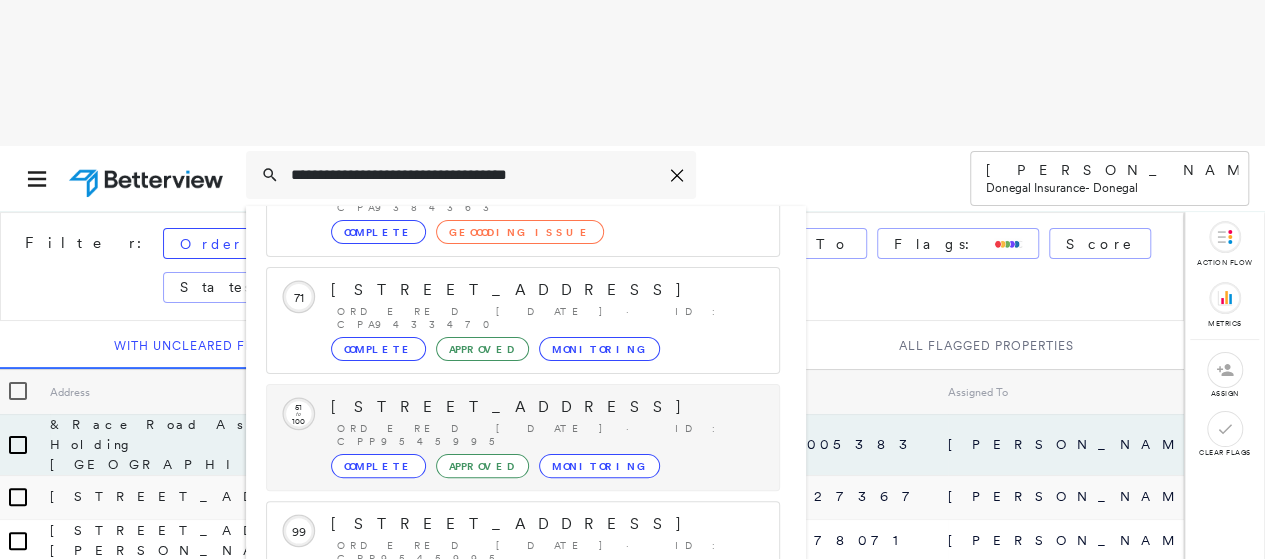 scroll, scrollTop: 200, scrollLeft: 0, axis: vertical 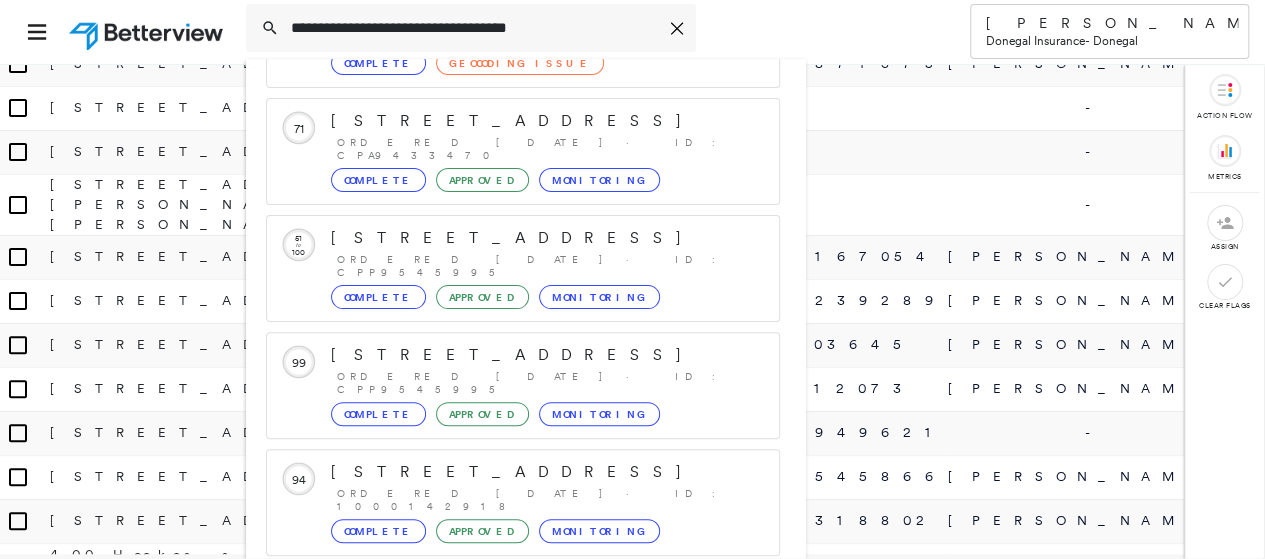 type on "**********" 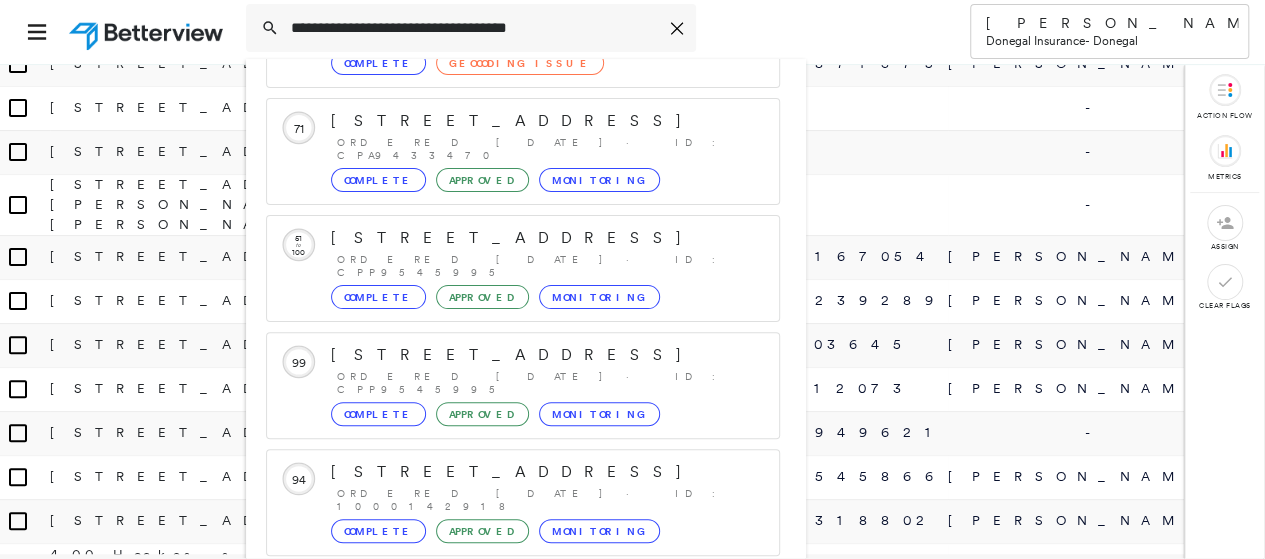 click on "Open an Existing Property Profile 30  result s Circled Text Icon - RT [STREET_ADDRESS][PERSON_NAME][PERSON_NAME] Ordered [DATE] · ID: CPA9384363 Complete Geocoding Issue Circled Text Icon 71 [STREET_ADDRESS] Ordered [DATE] · ID: CPA9433470 Complete Approved Monitoring Circled Text Icon 51 to [STREET_ADDRESS][PERSON_NAME] Ordered [DATE] · ID: CPP9545995 Complete Approved Monitoring Circled Text Icon 99 [STREET_ADDRESS] Ordered [DATE] · ID: CPP9545995 Complete Approved Monitoring Circled Text Icon [STREET_ADDRESS] Ordered [DATE] · ID: 1000142918 Complete Approved Monitoring Show  5  more existing properties   Run a New Property Profile 1 result - Click to order a Property Profile [STREET_ADDRESS] Group Created with Sketch." at bounding box center (526, 363) 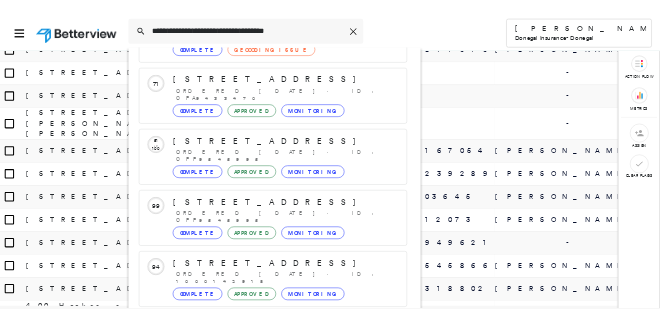 scroll, scrollTop: 1206, scrollLeft: 0, axis: vertical 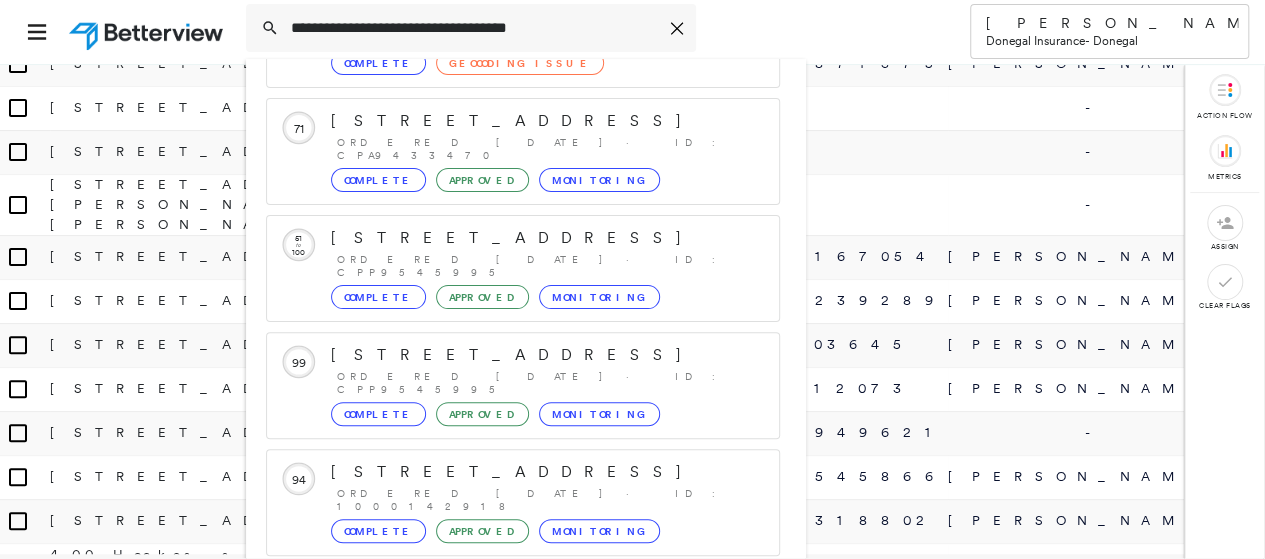 click on "Action Flow action flow Icon / Metrics metrics assign clear flags" at bounding box center [1224, 490] 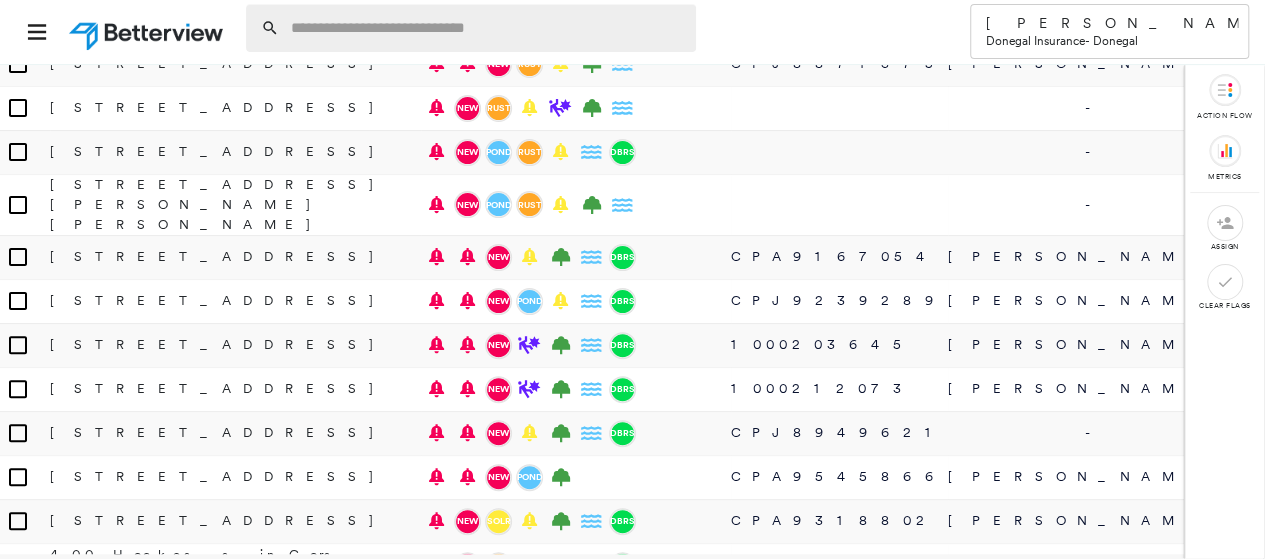 click at bounding box center (487, 28) 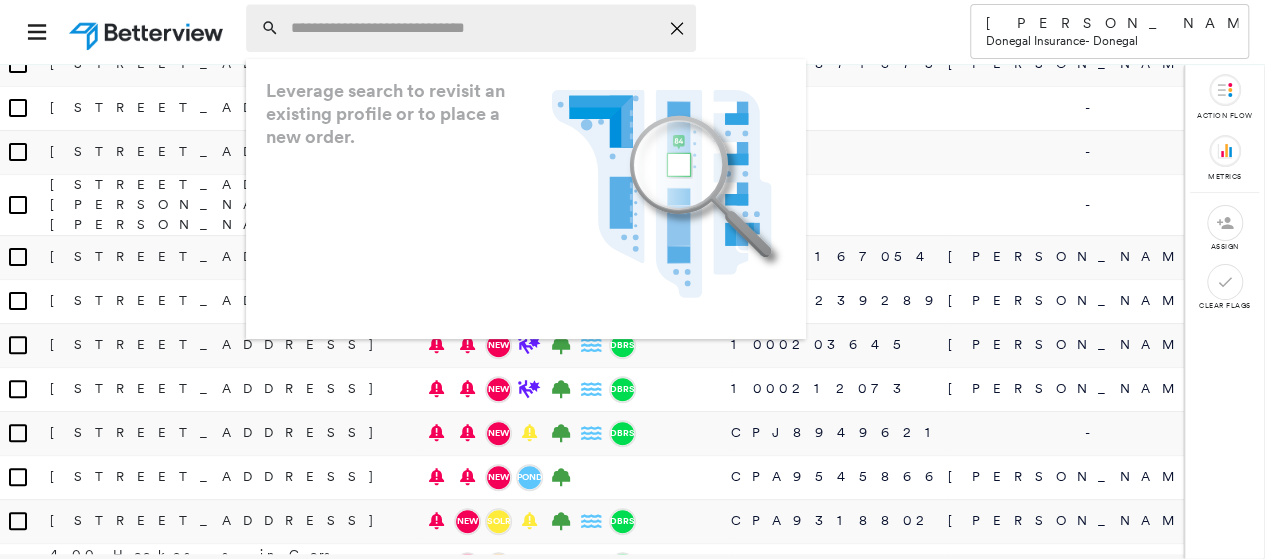 paste on "**********" 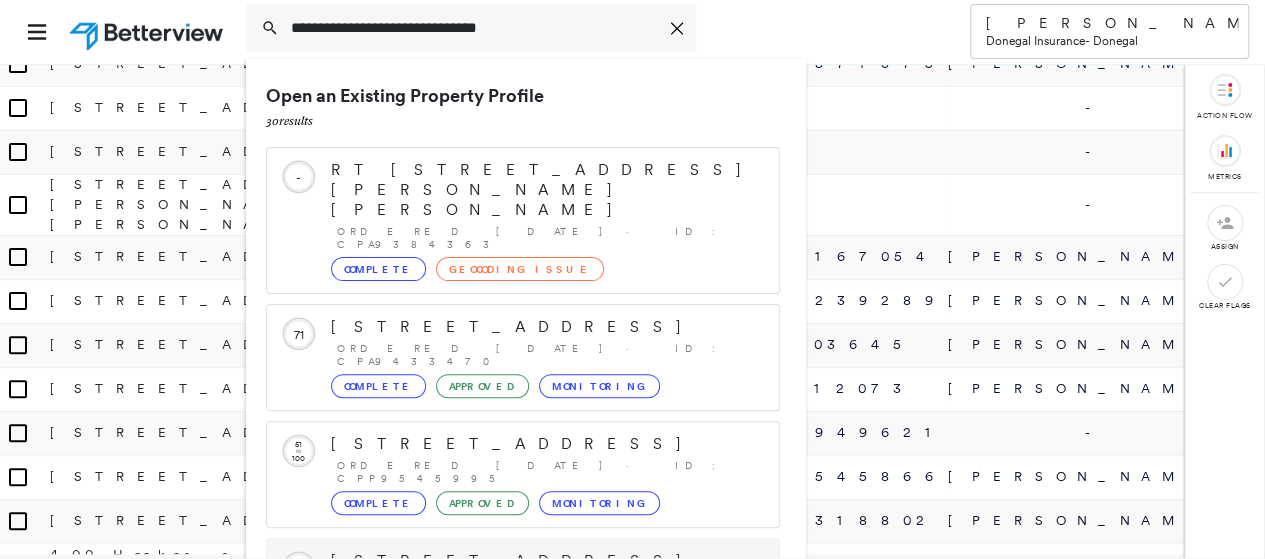 scroll, scrollTop: 206, scrollLeft: 0, axis: vertical 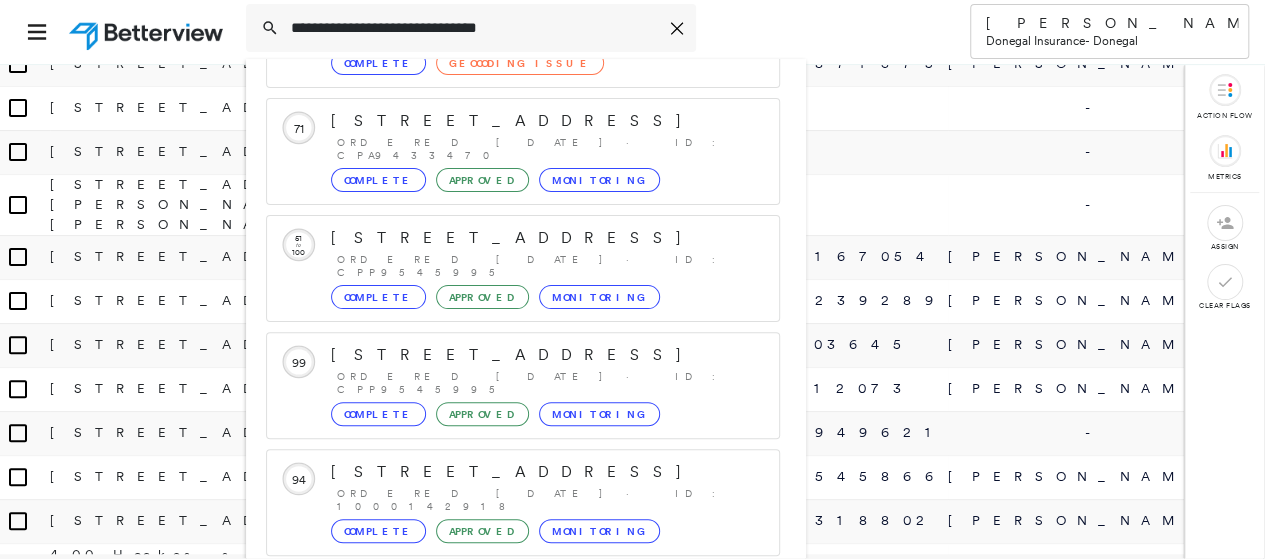 type on "**********" 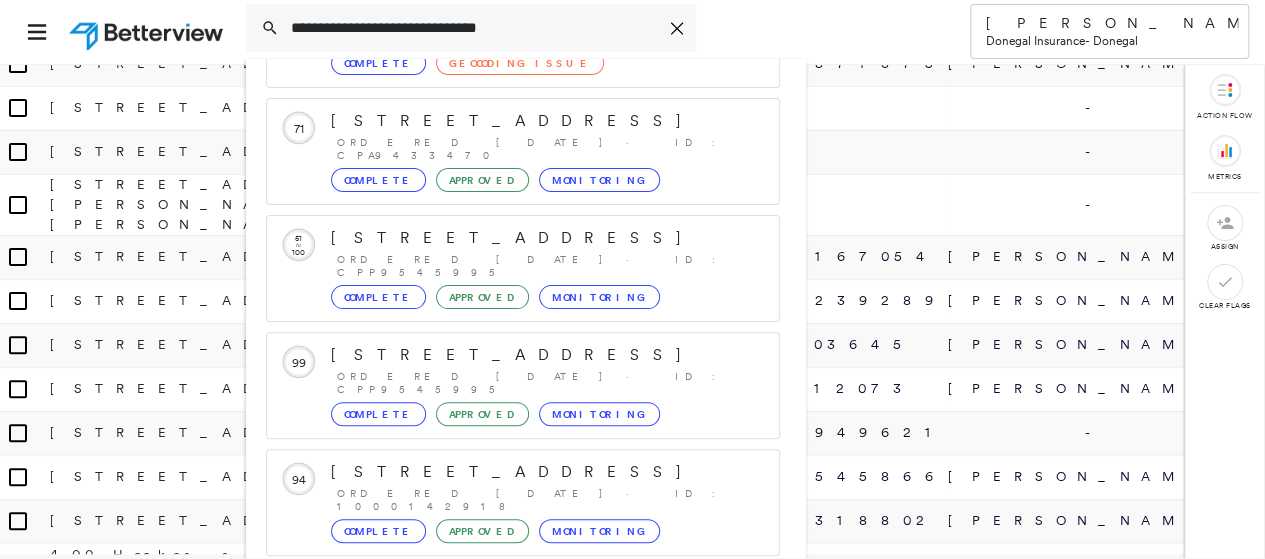 click on "Show  5  more existing properties" at bounding box center [524, 599] 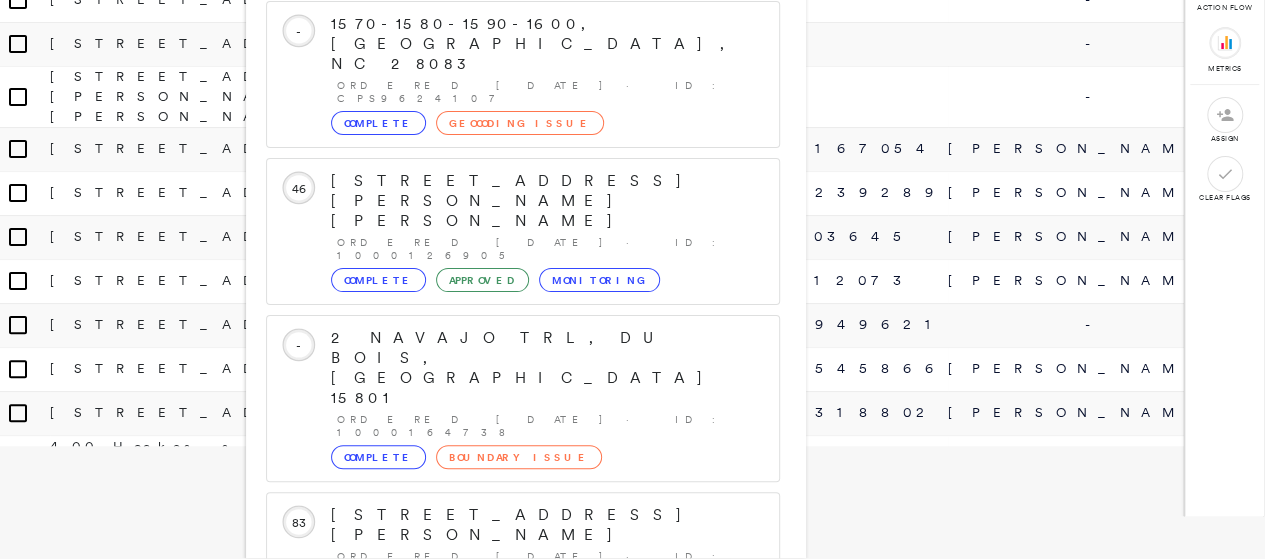 scroll, scrollTop: 719, scrollLeft: 0, axis: vertical 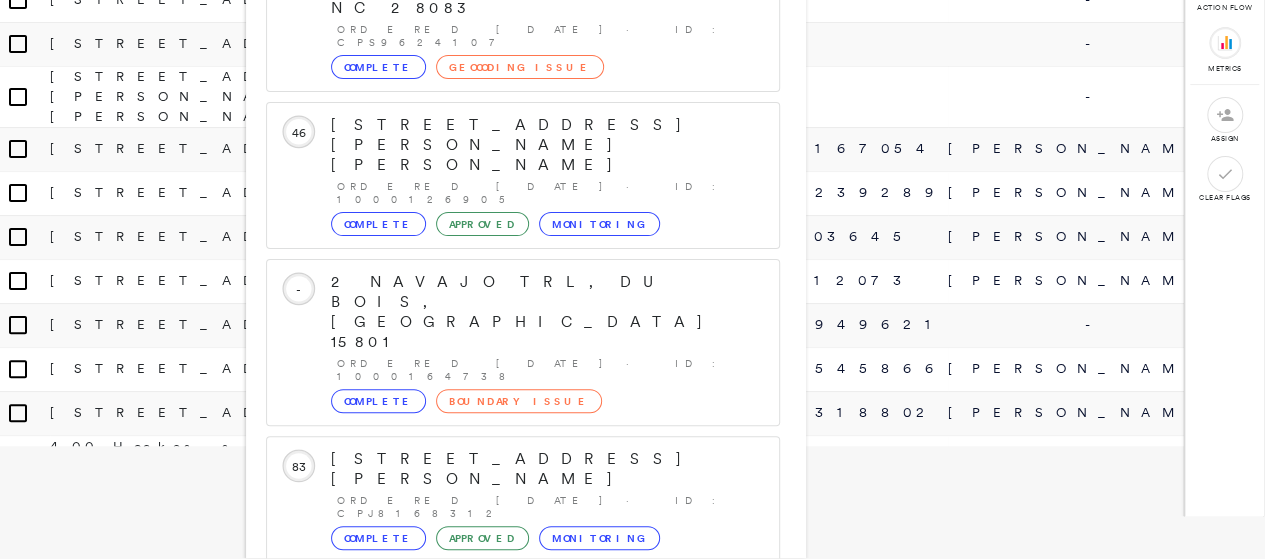 click on "Group Created with Sketch." 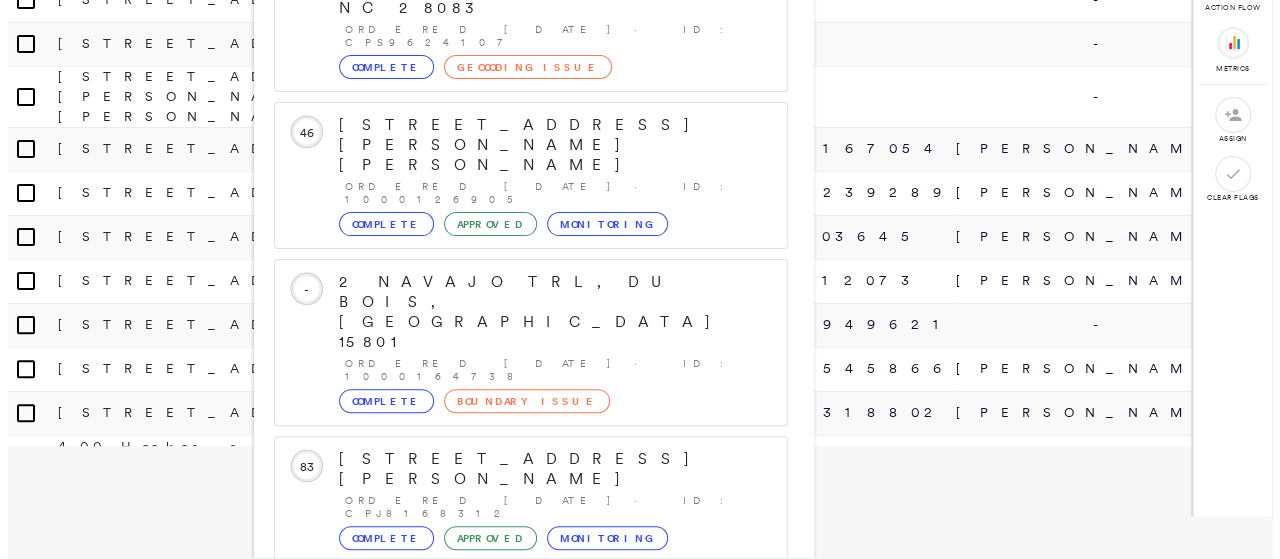scroll, scrollTop: 0, scrollLeft: 0, axis: both 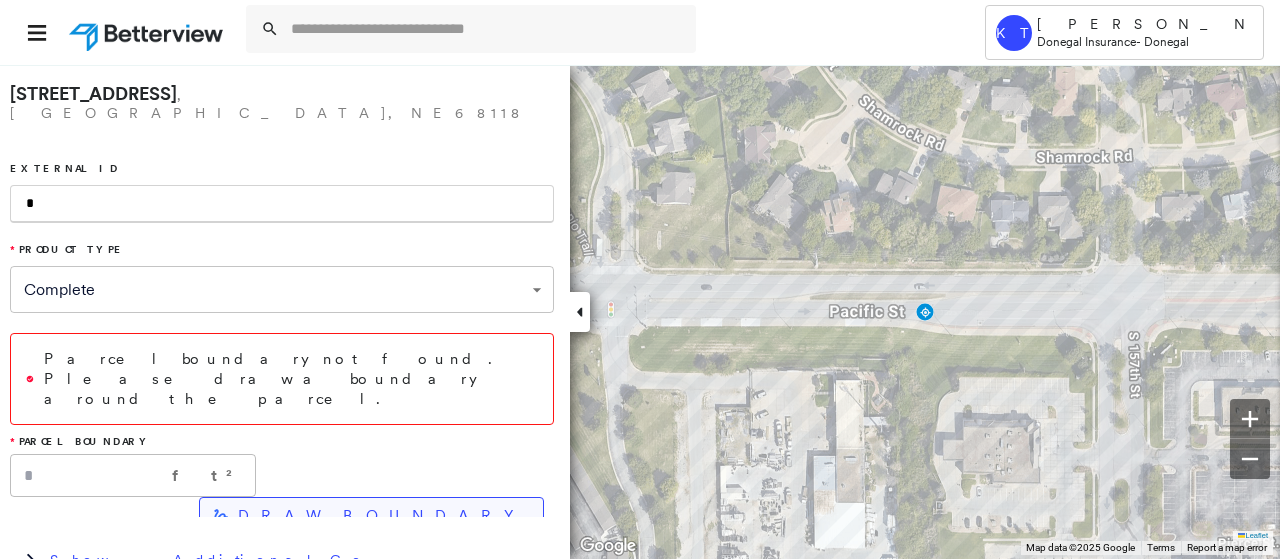 type on "*" 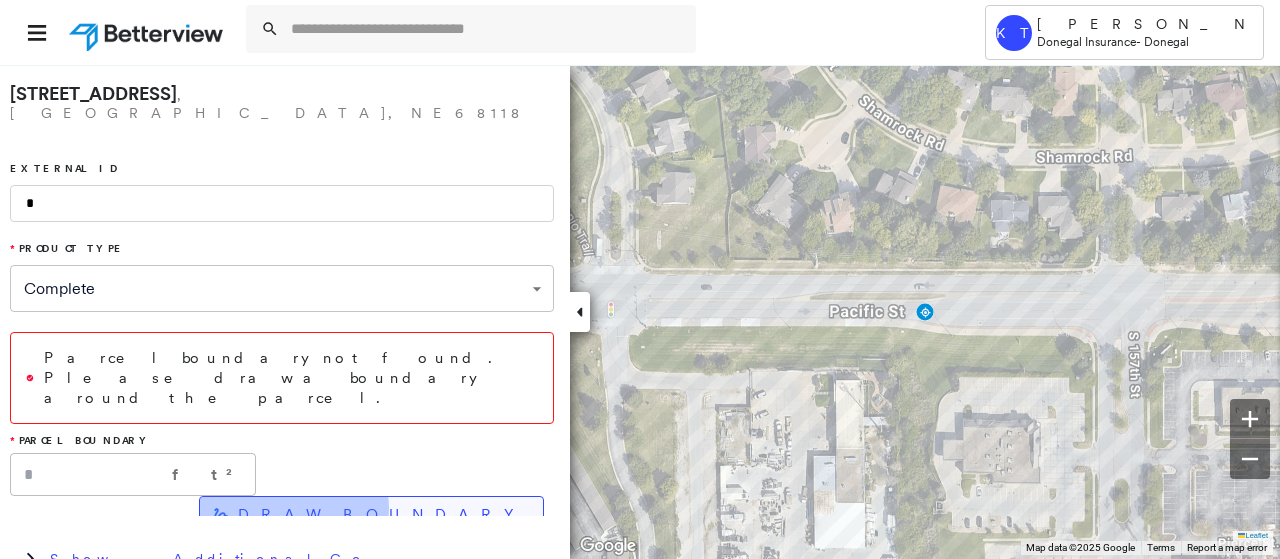 click on "DRAW BOUNDARY" at bounding box center [382, 515] 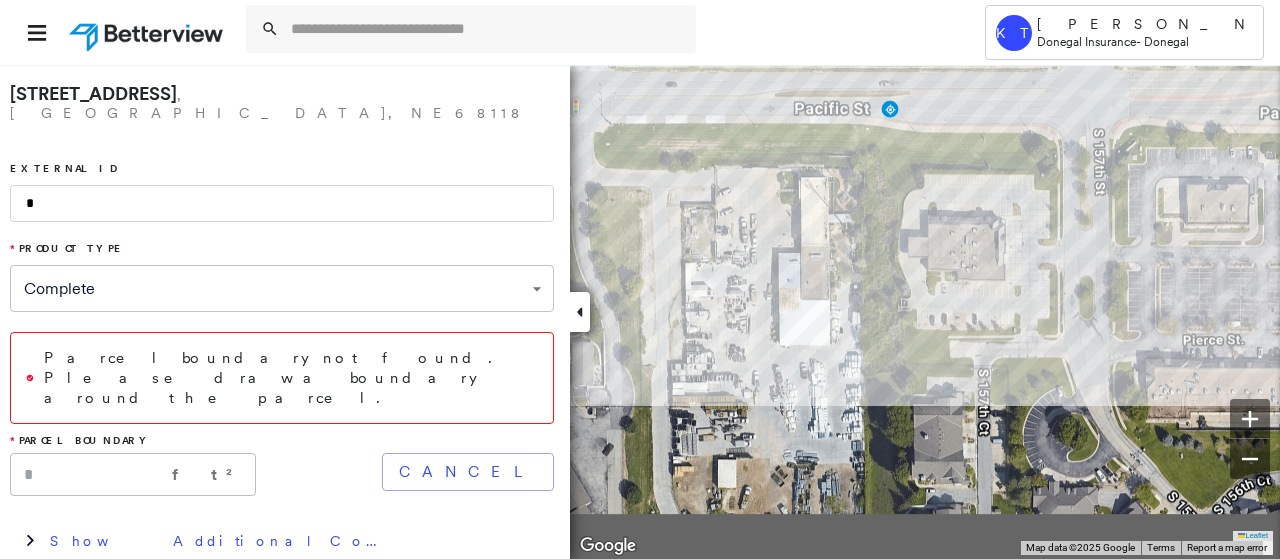 click on "Click to start drawing shape." at bounding box center (-35, -139) 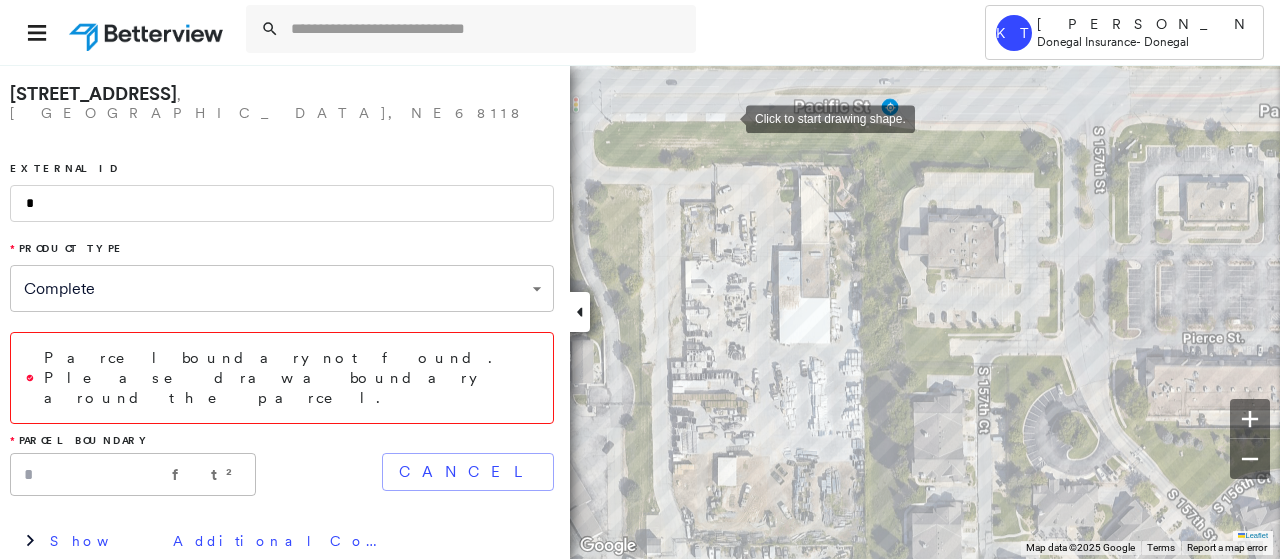 click at bounding box center (726, 117) 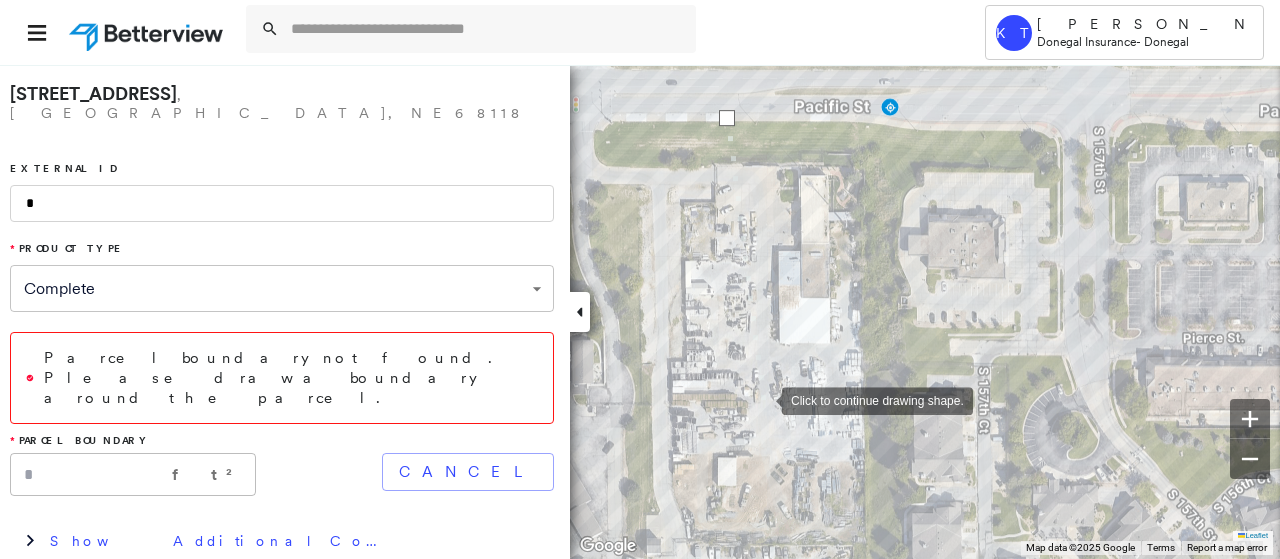 click at bounding box center [762, 399] 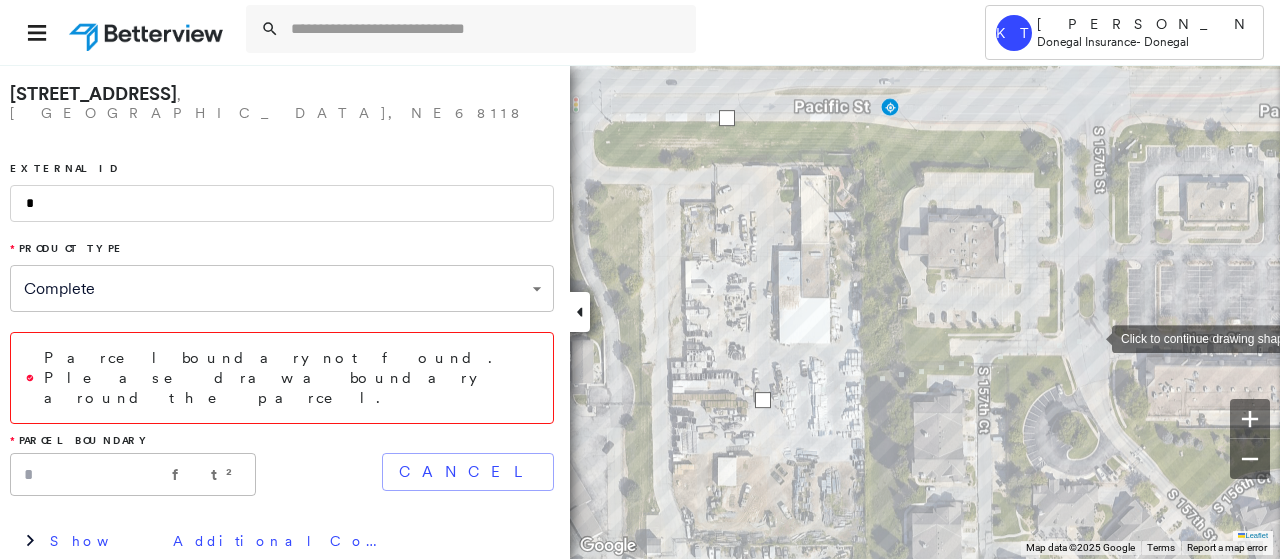 click at bounding box center (1092, 337) 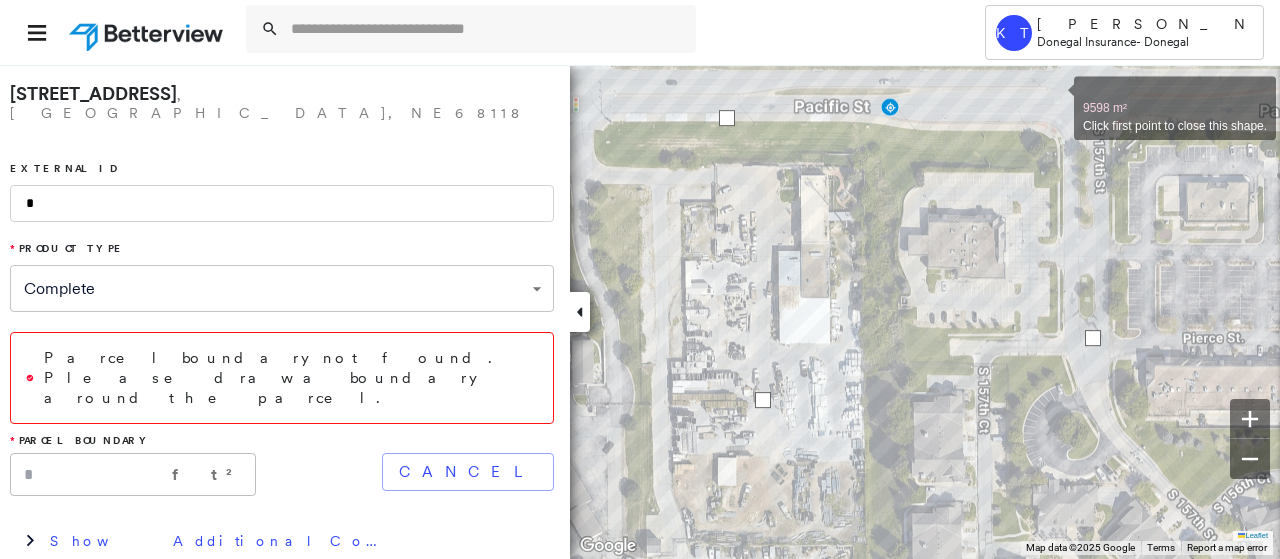 click at bounding box center (1054, 97) 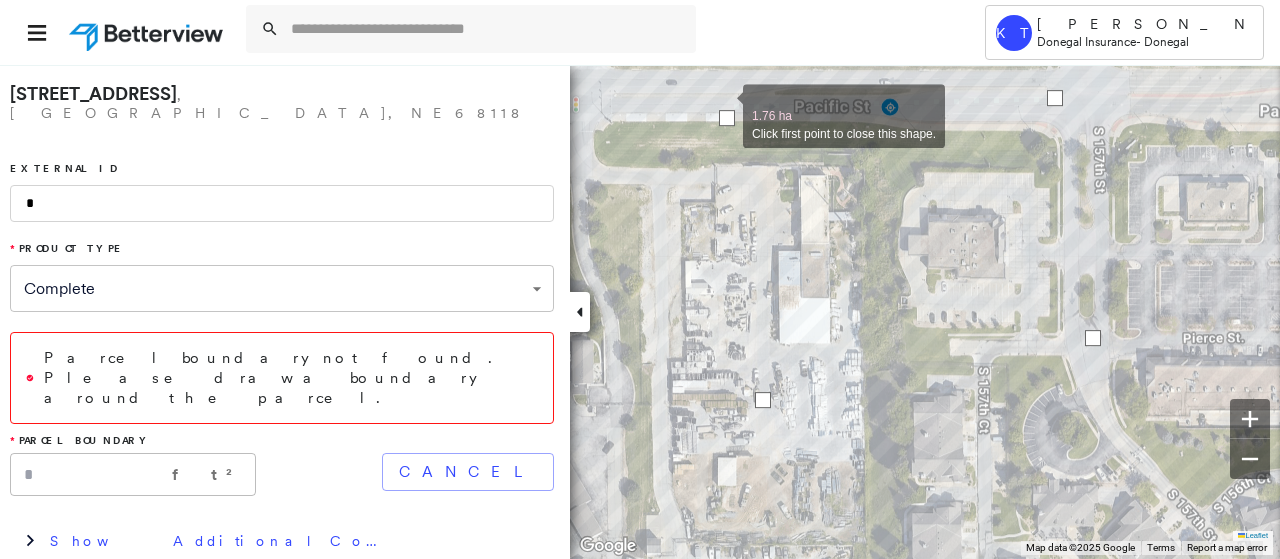 click at bounding box center (723, 105) 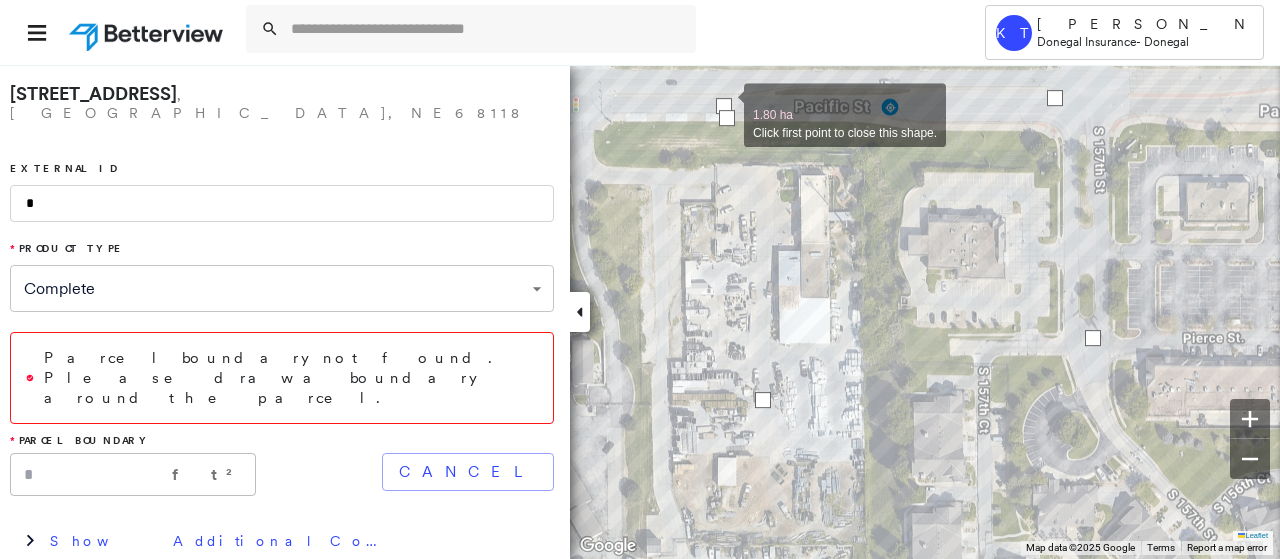 click at bounding box center (724, 106) 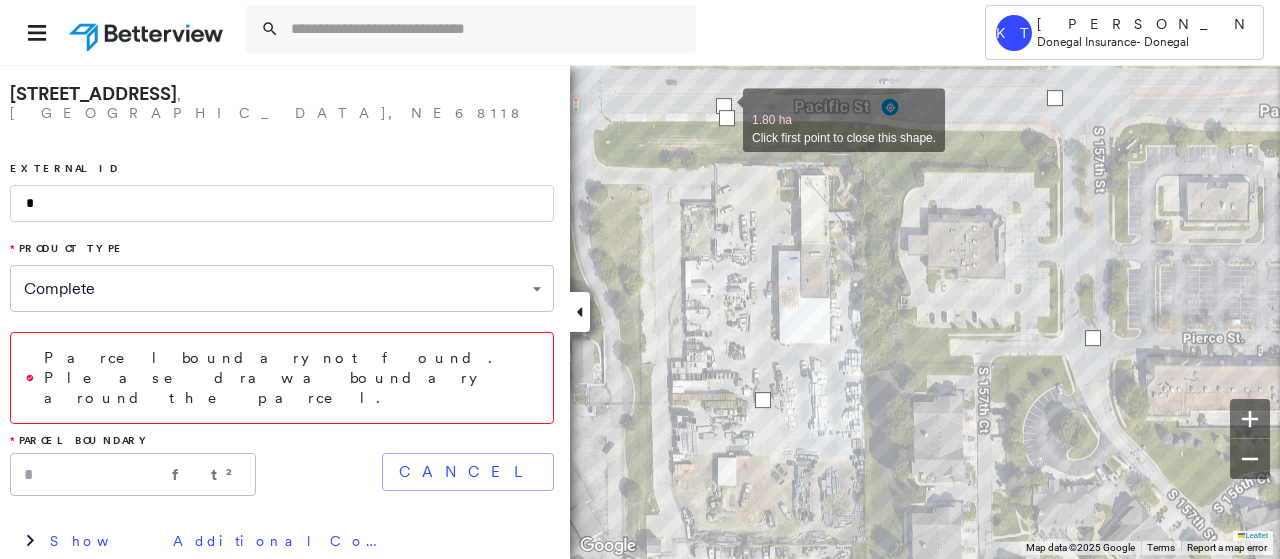 click at bounding box center [724, 106] 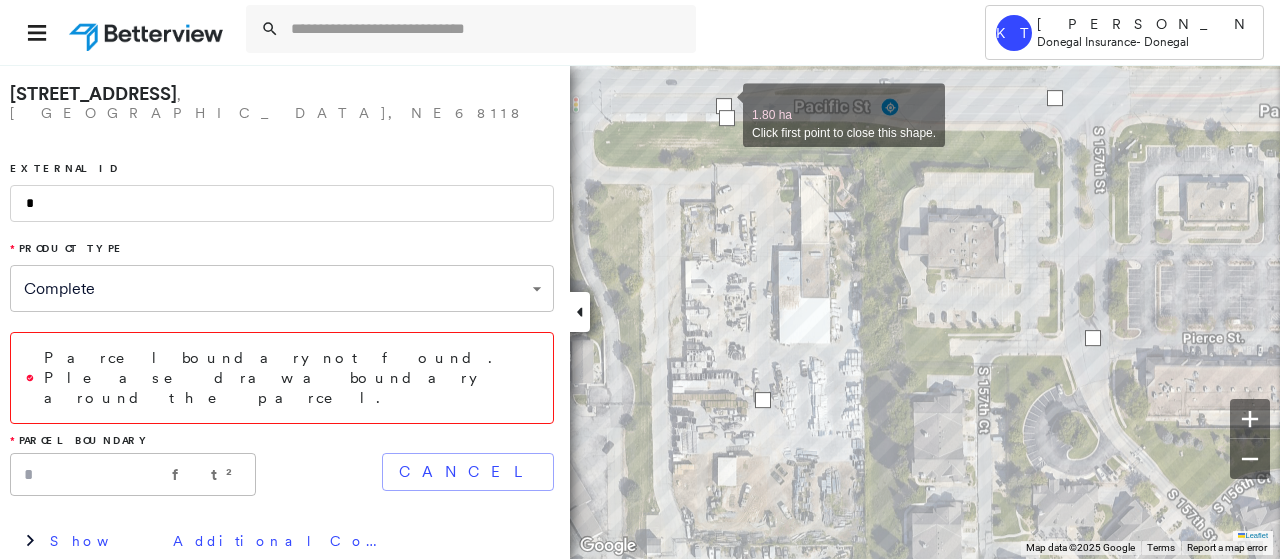 click at bounding box center [724, 106] 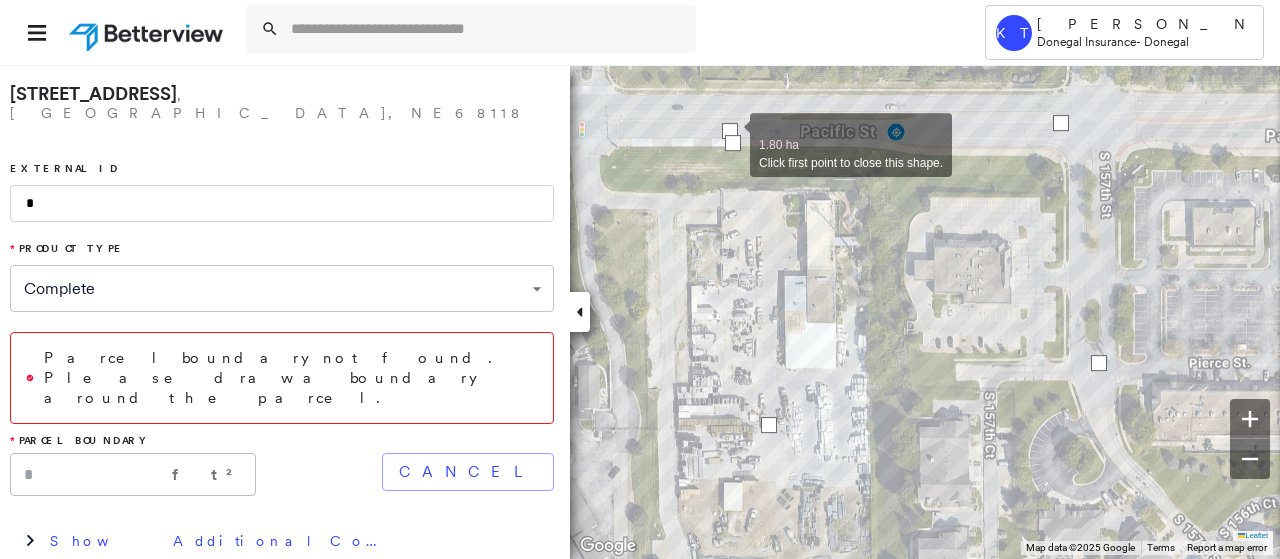 drag, startPoint x: 723, startPoint y: 109, endPoint x: 729, endPoint y: 134, distance: 25.70992 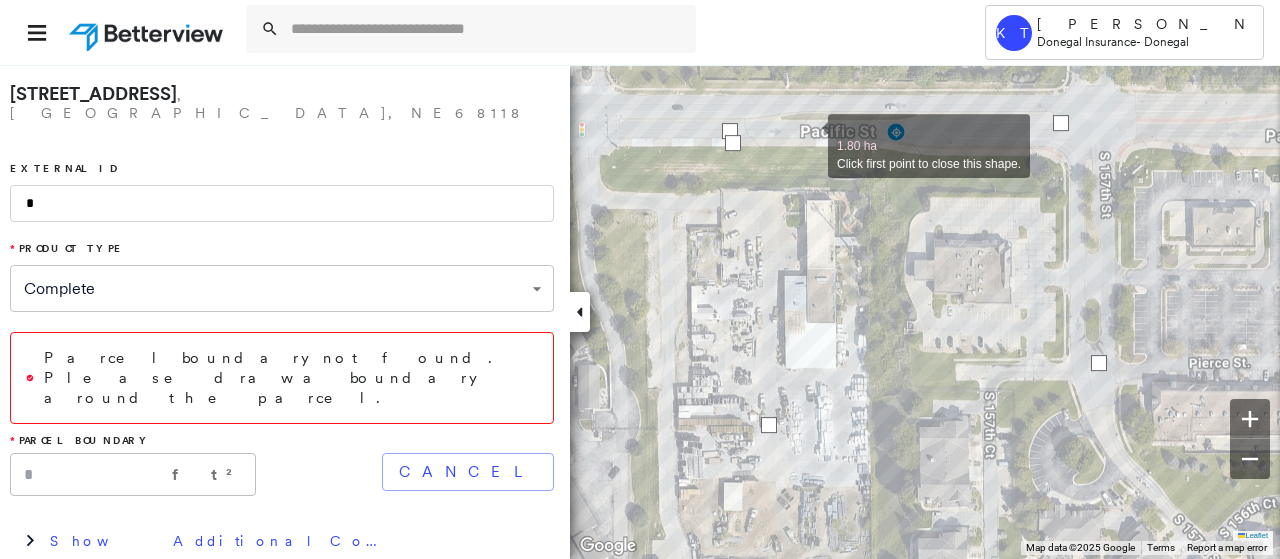 click at bounding box center [808, 135] 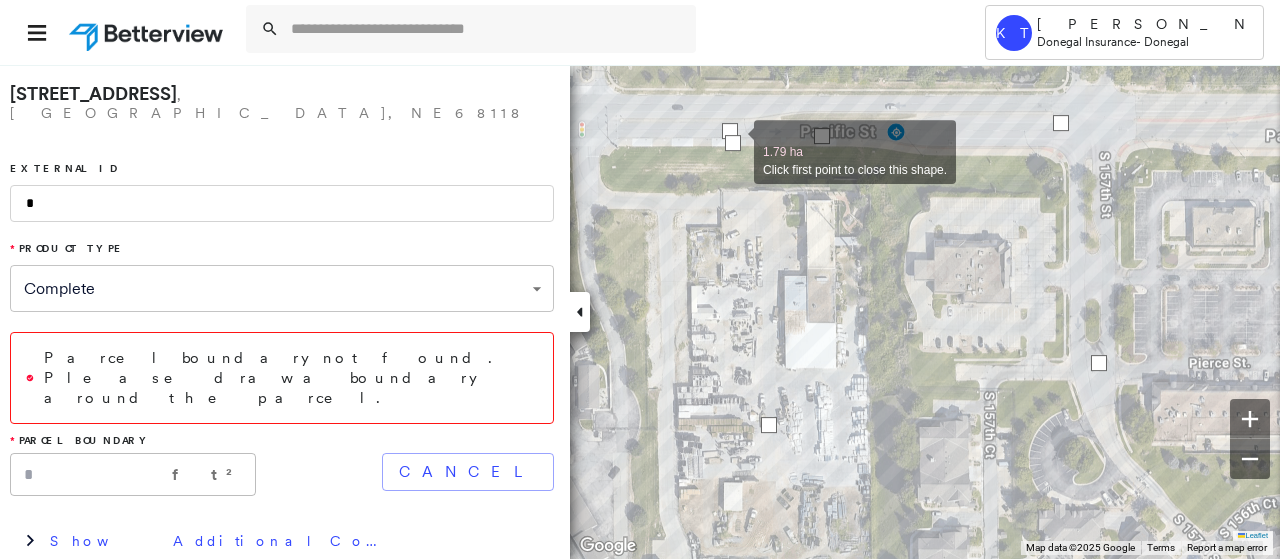 click at bounding box center (733, 143) 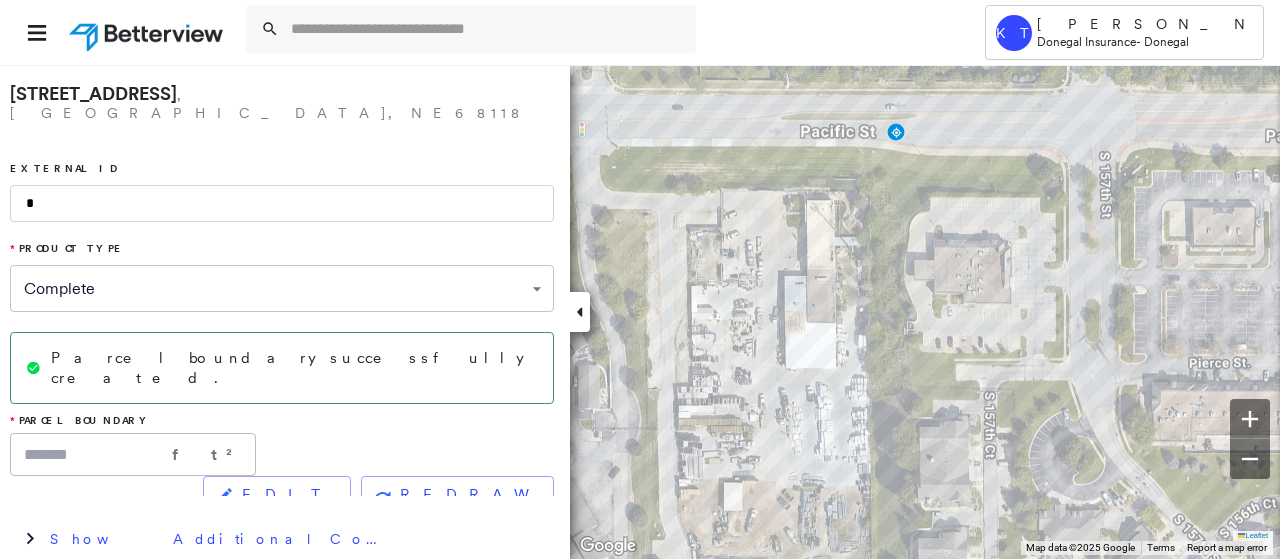 click on "Analyze This Property" at bounding box center (282, 602) 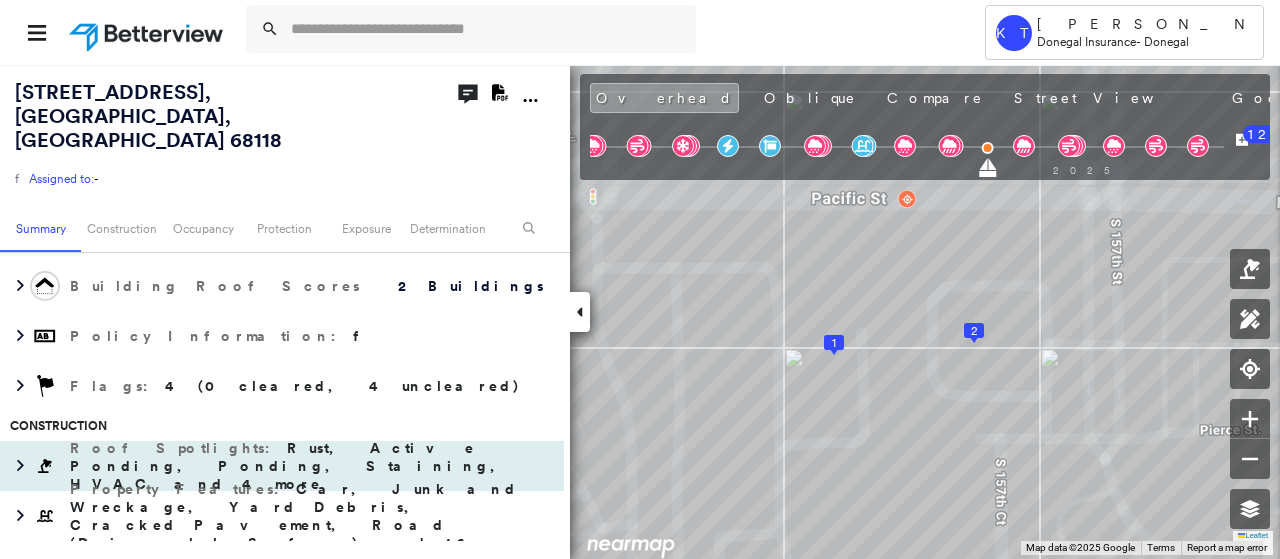 scroll, scrollTop: 0, scrollLeft: 0, axis: both 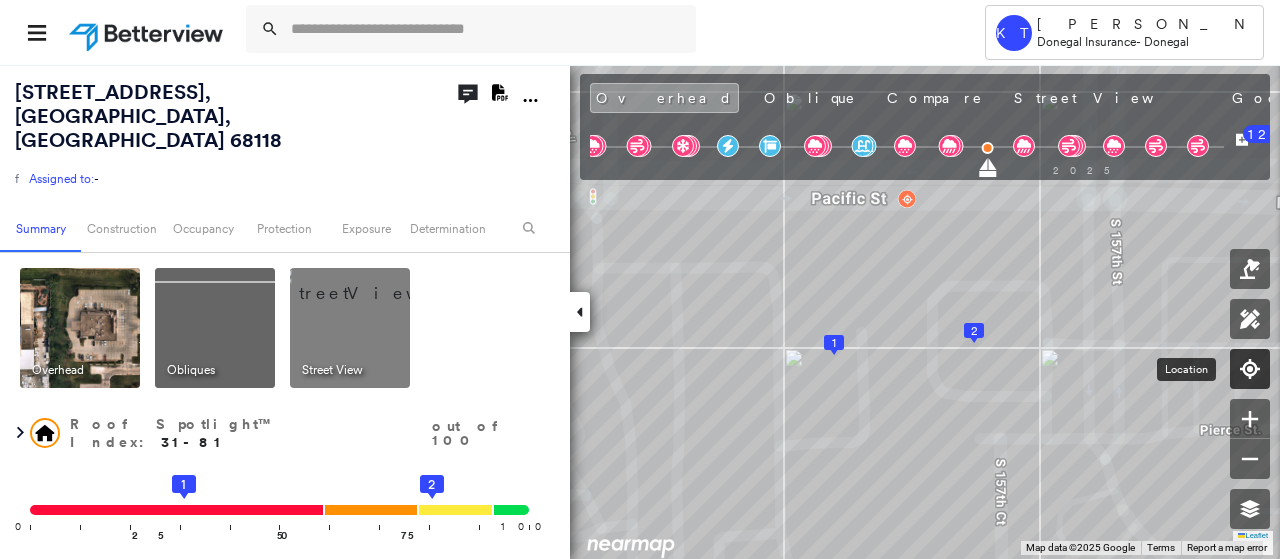 click 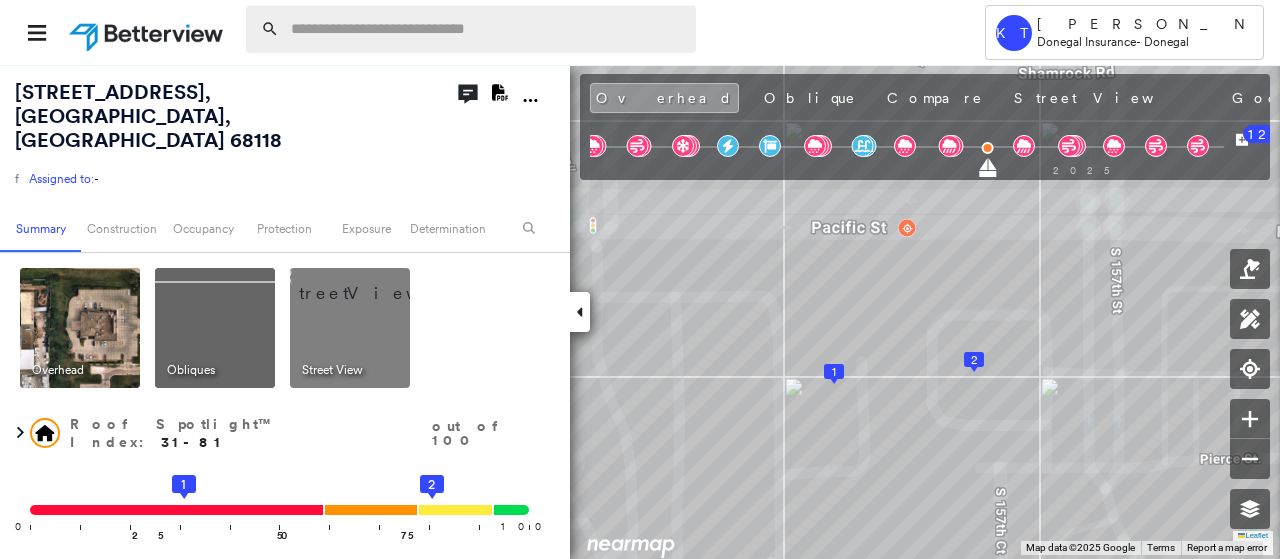 click at bounding box center [487, 29] 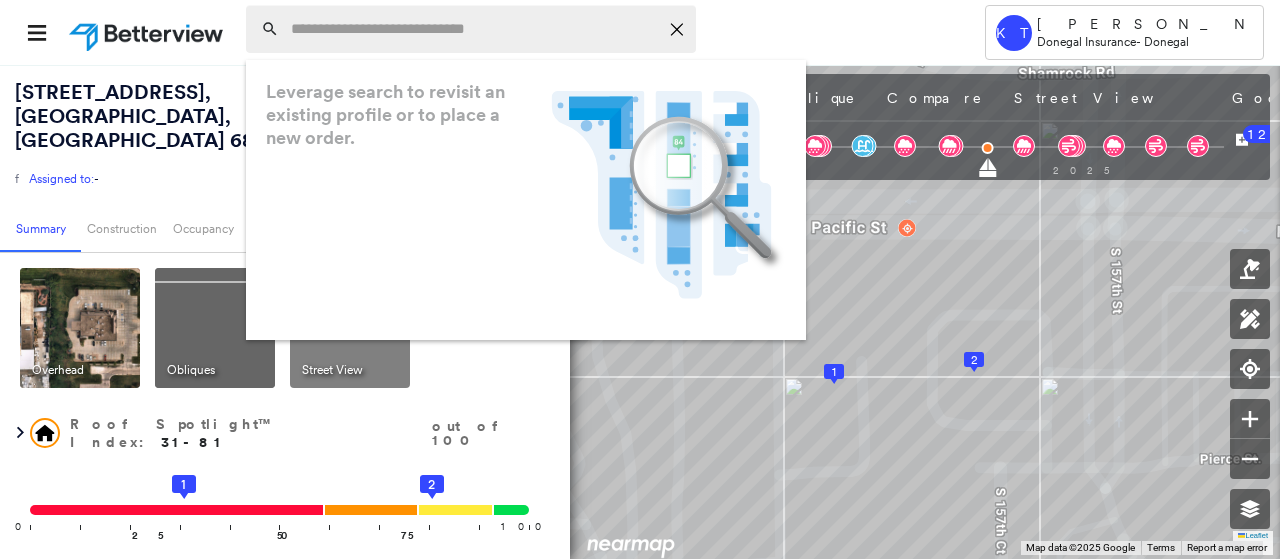 paste on "**********" 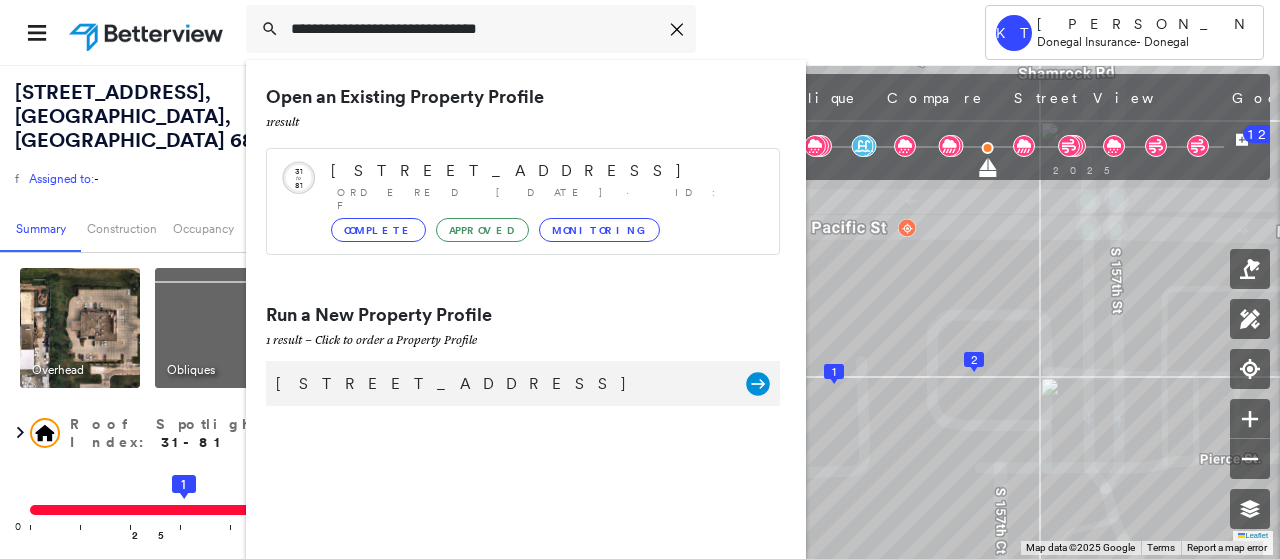 type on "**********" 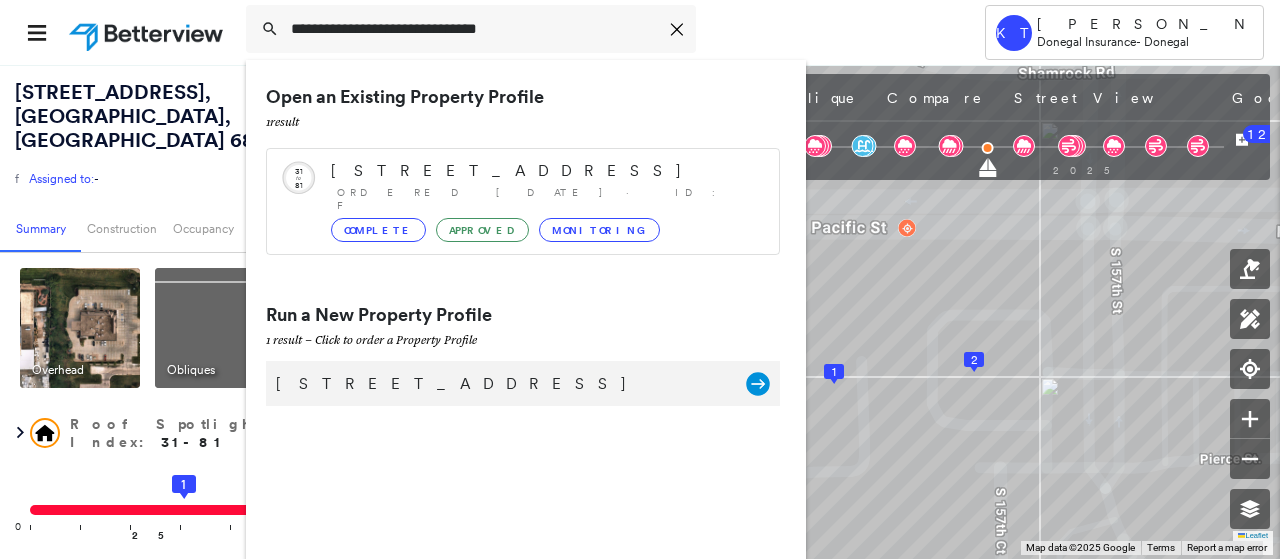 click 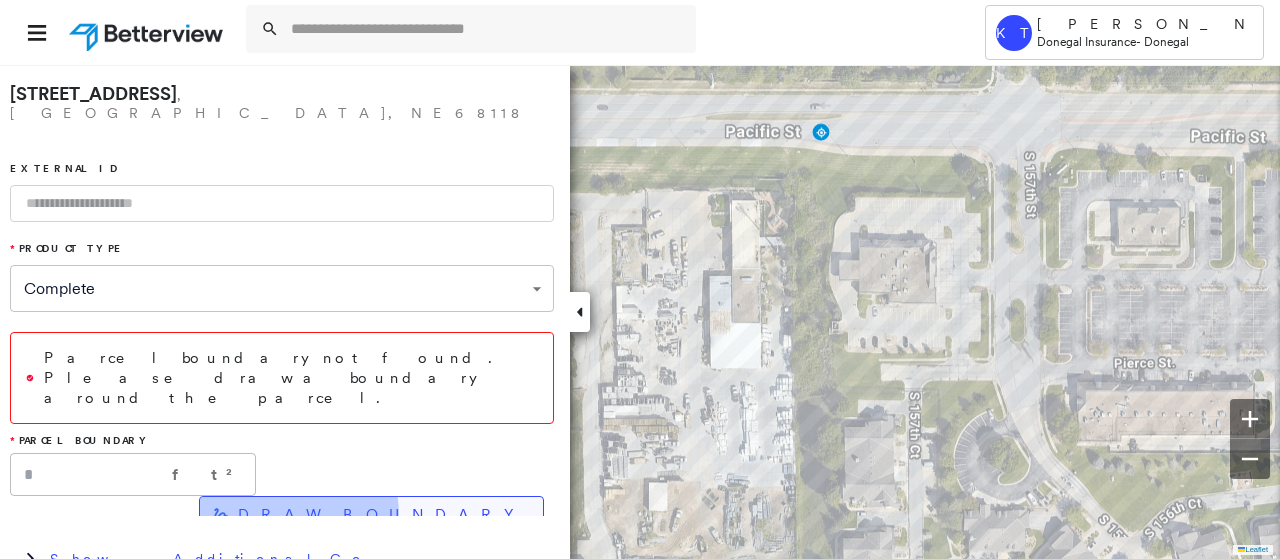 click on "DRAW BOUNDARY" at bounding box center (382, 515) 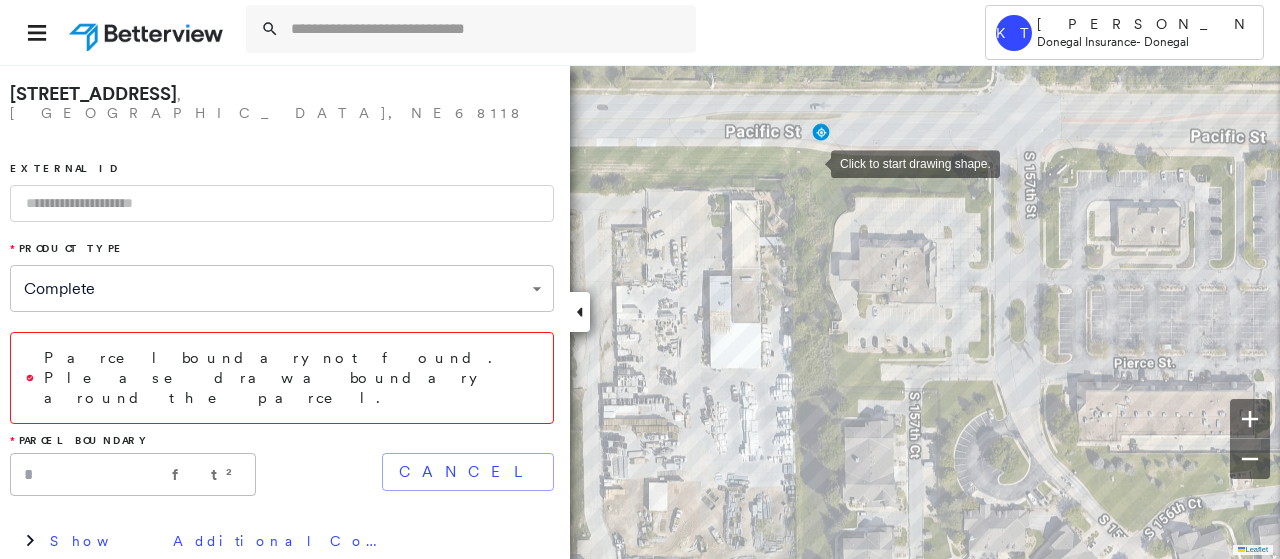 click at bounding box center [811, 162] 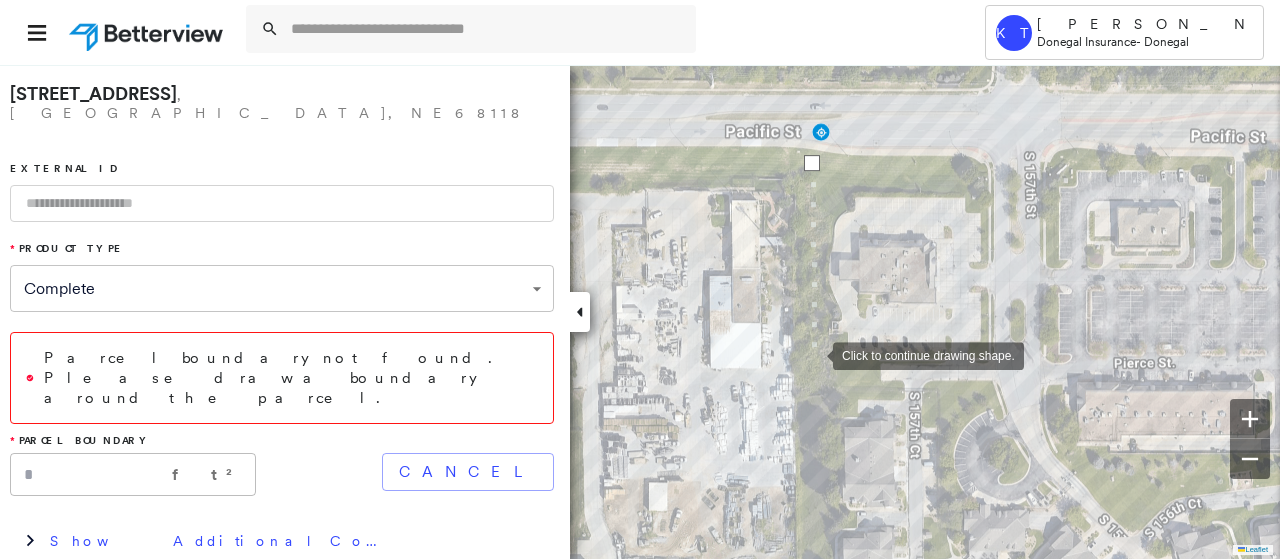 click at bounding box center [813, 354] 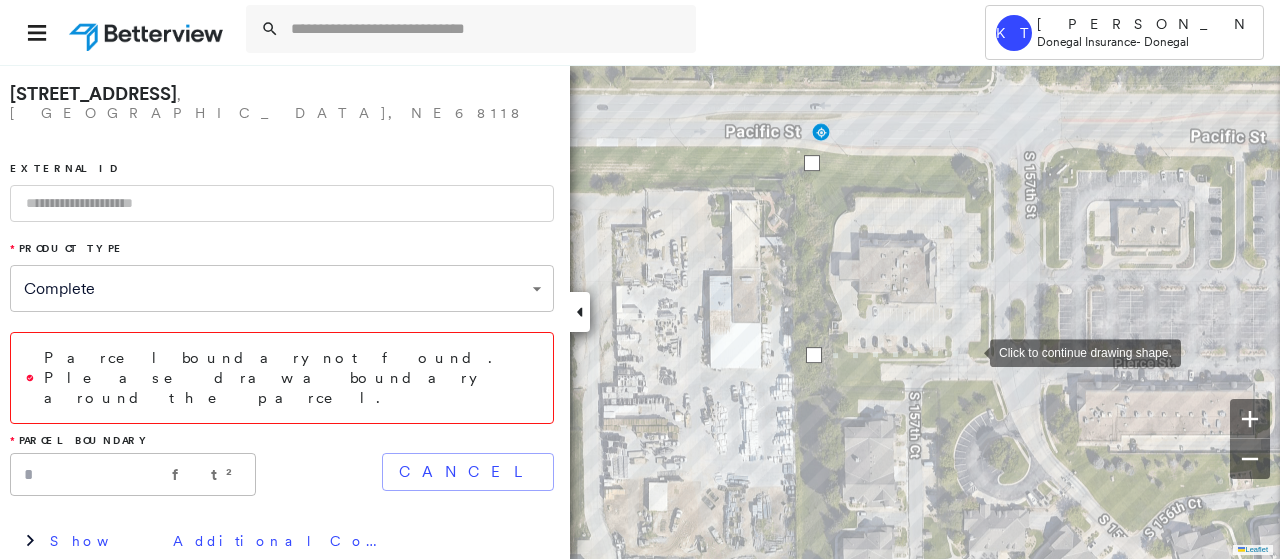 click at bounding box center [970, 351] 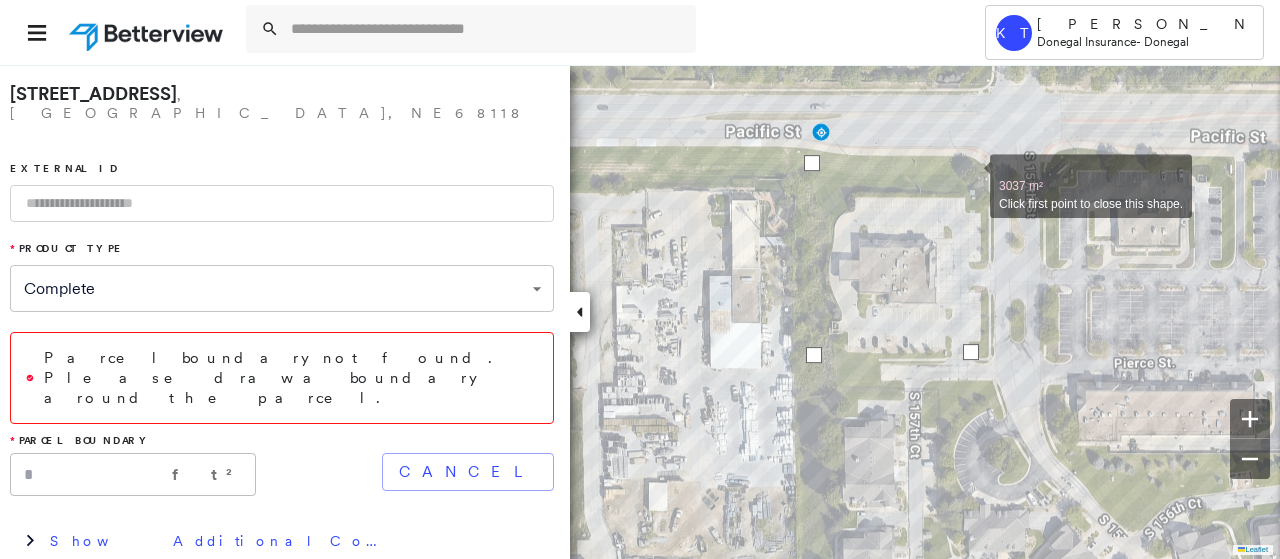 click at bounding box center [970, 175] 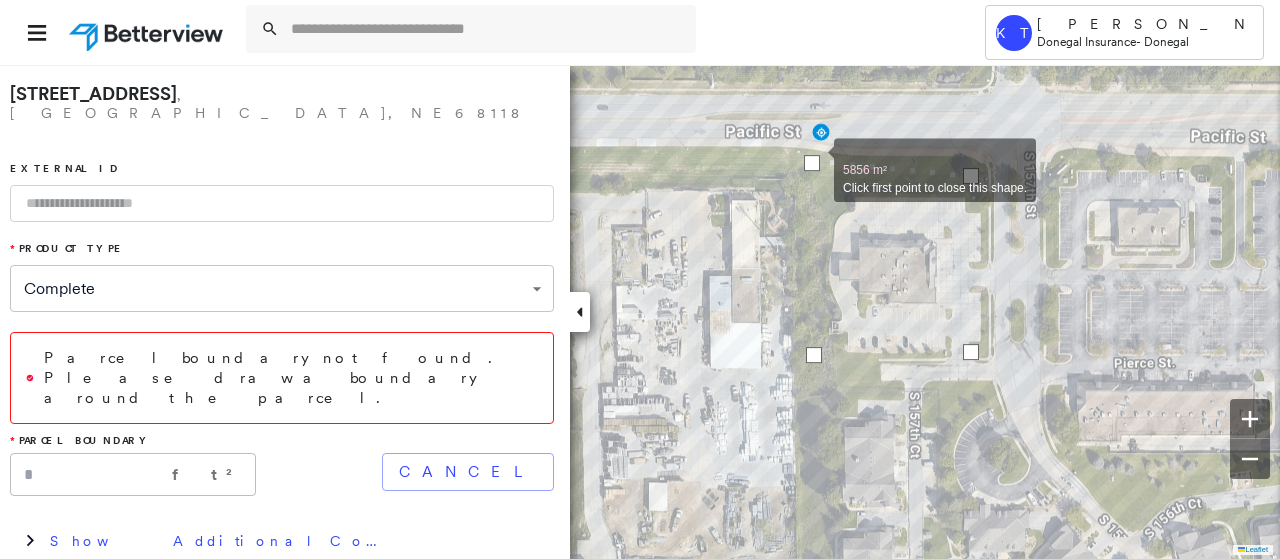 click at bounding box center [812, 163] 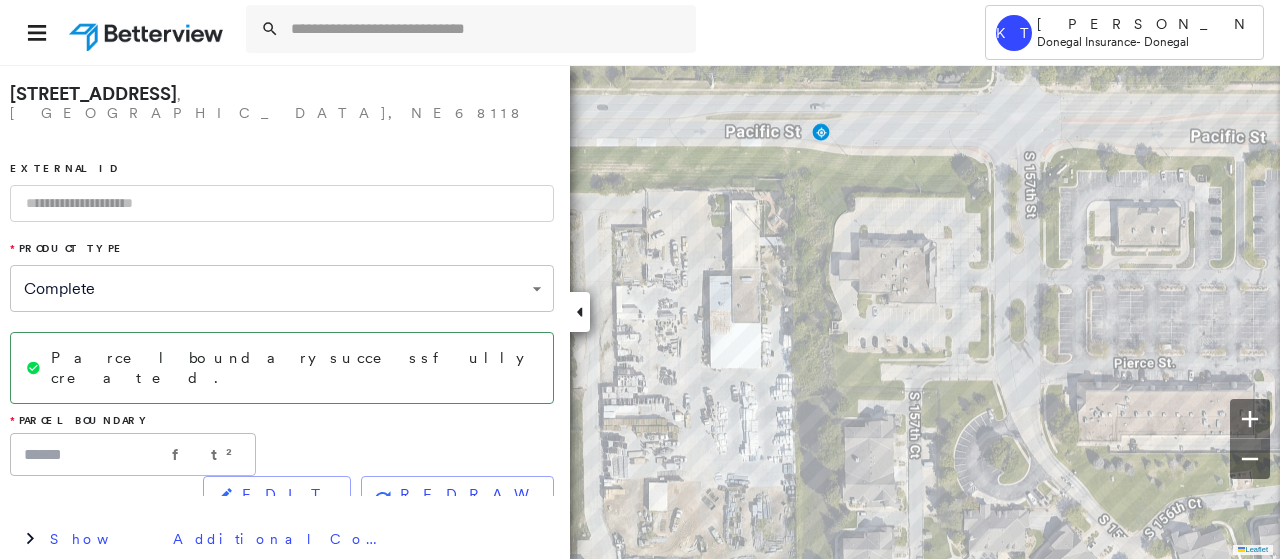 click on "Analyze This Property" at bounding box center (282, 602) 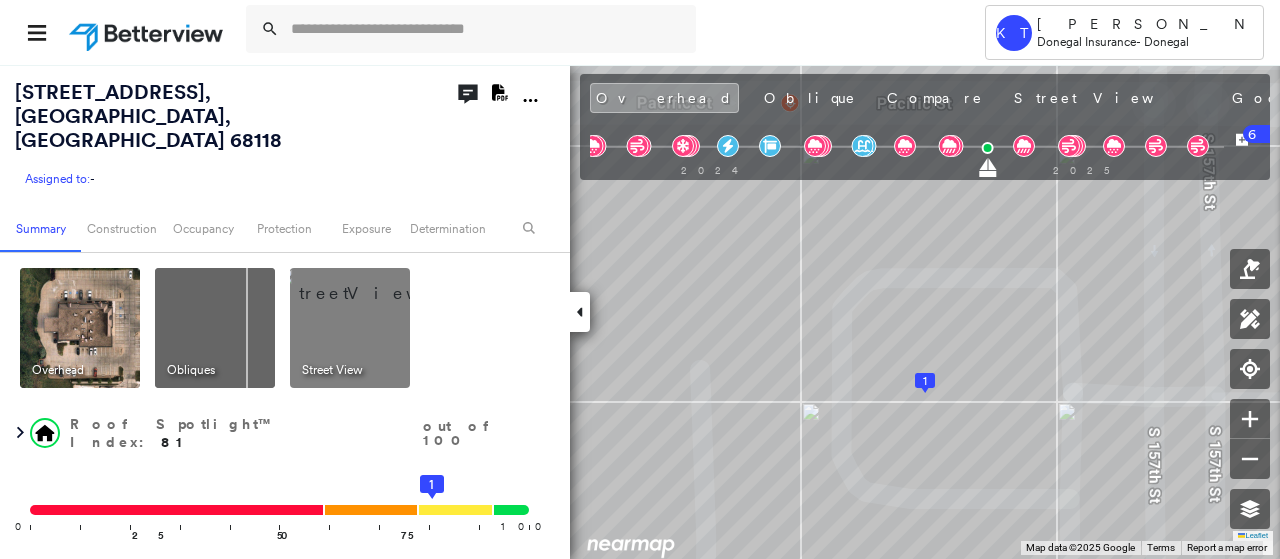 click 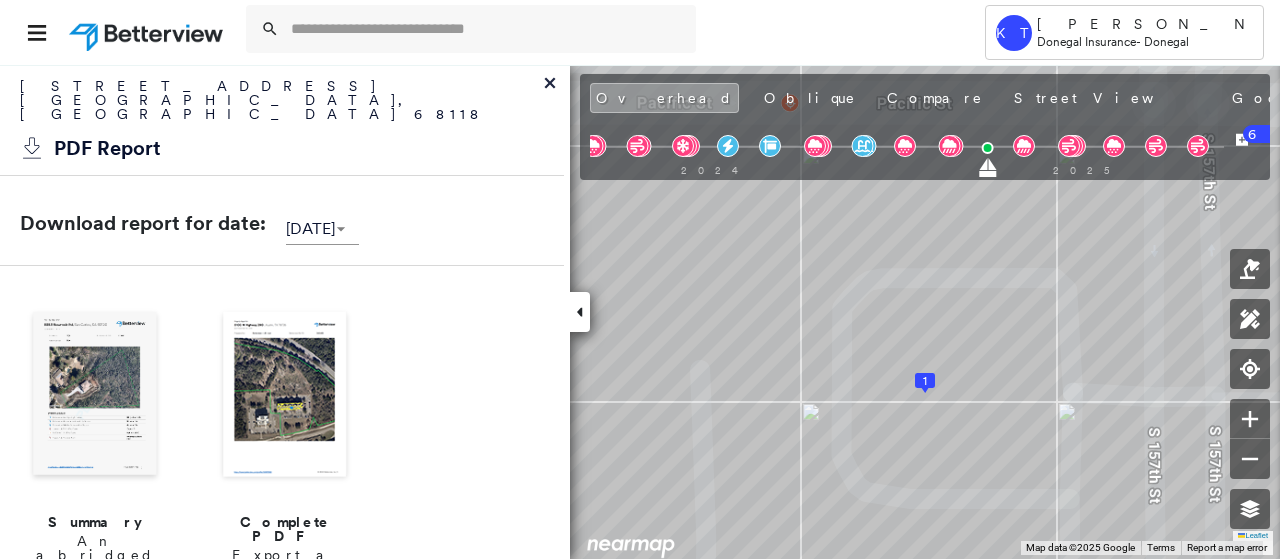 click at bounding box center (285, 396) 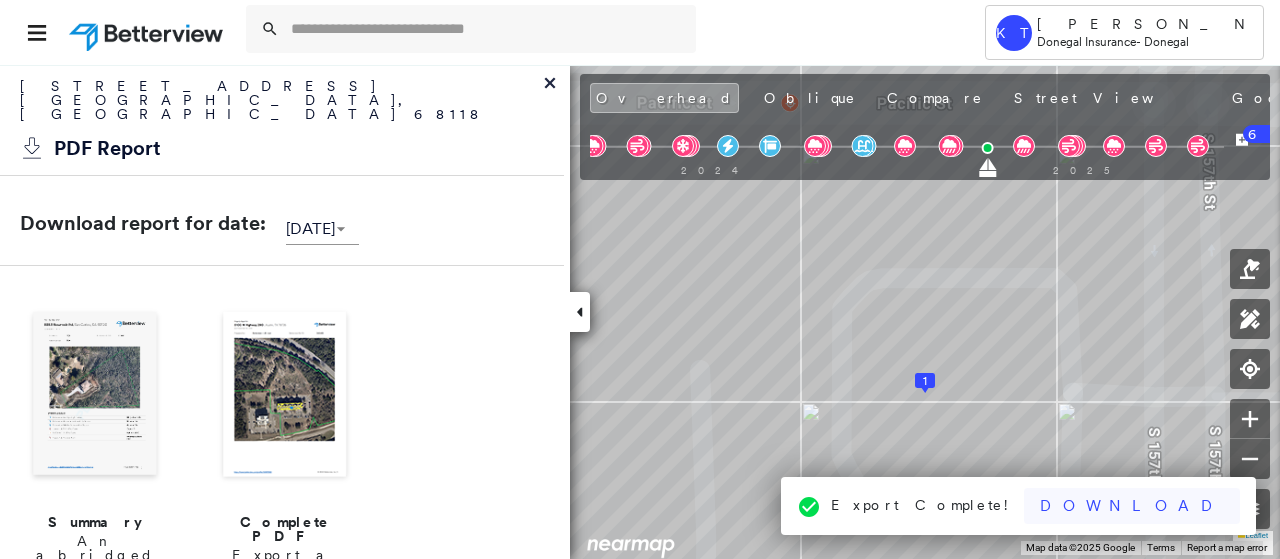click on "Download" at bounding box center (1132, 506) 